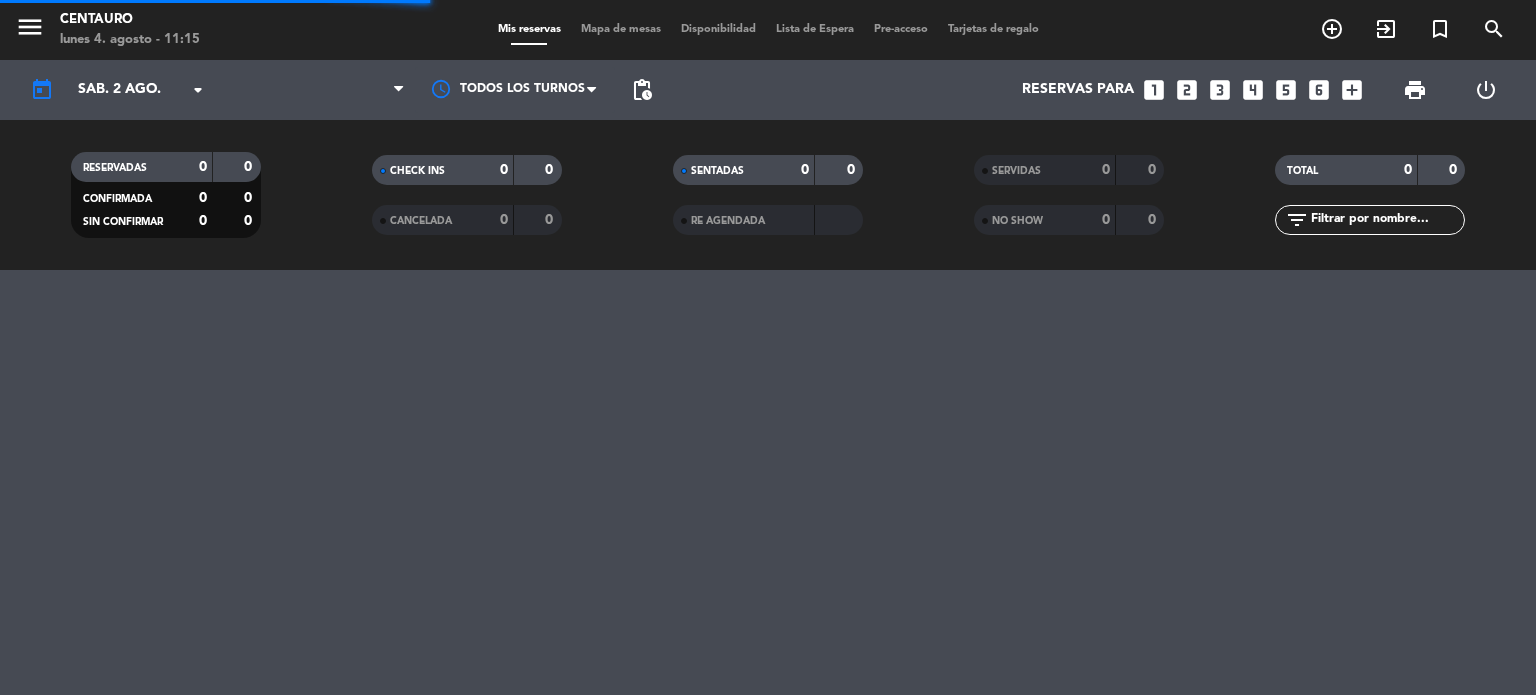 scroll, scrollTop: 0, scrollLeft: 0, axis: both 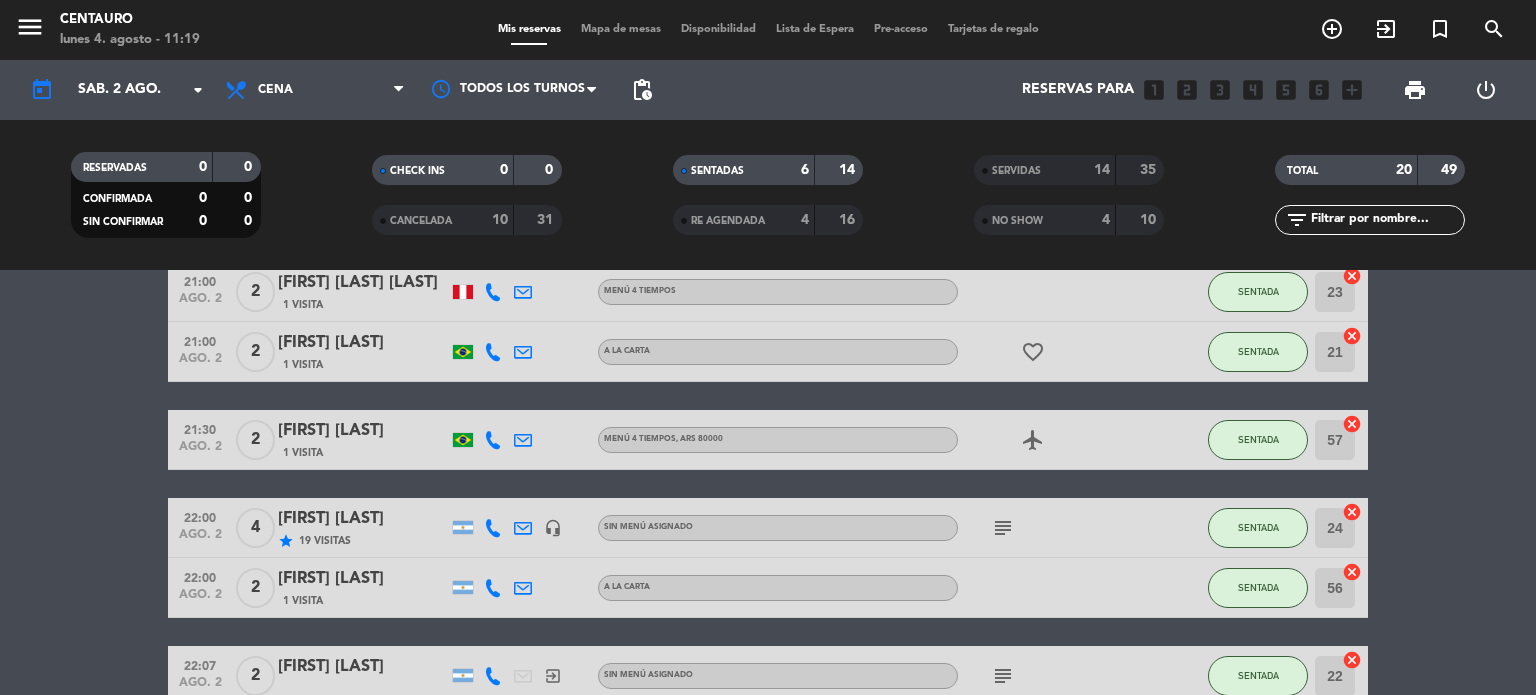 click on "subject" 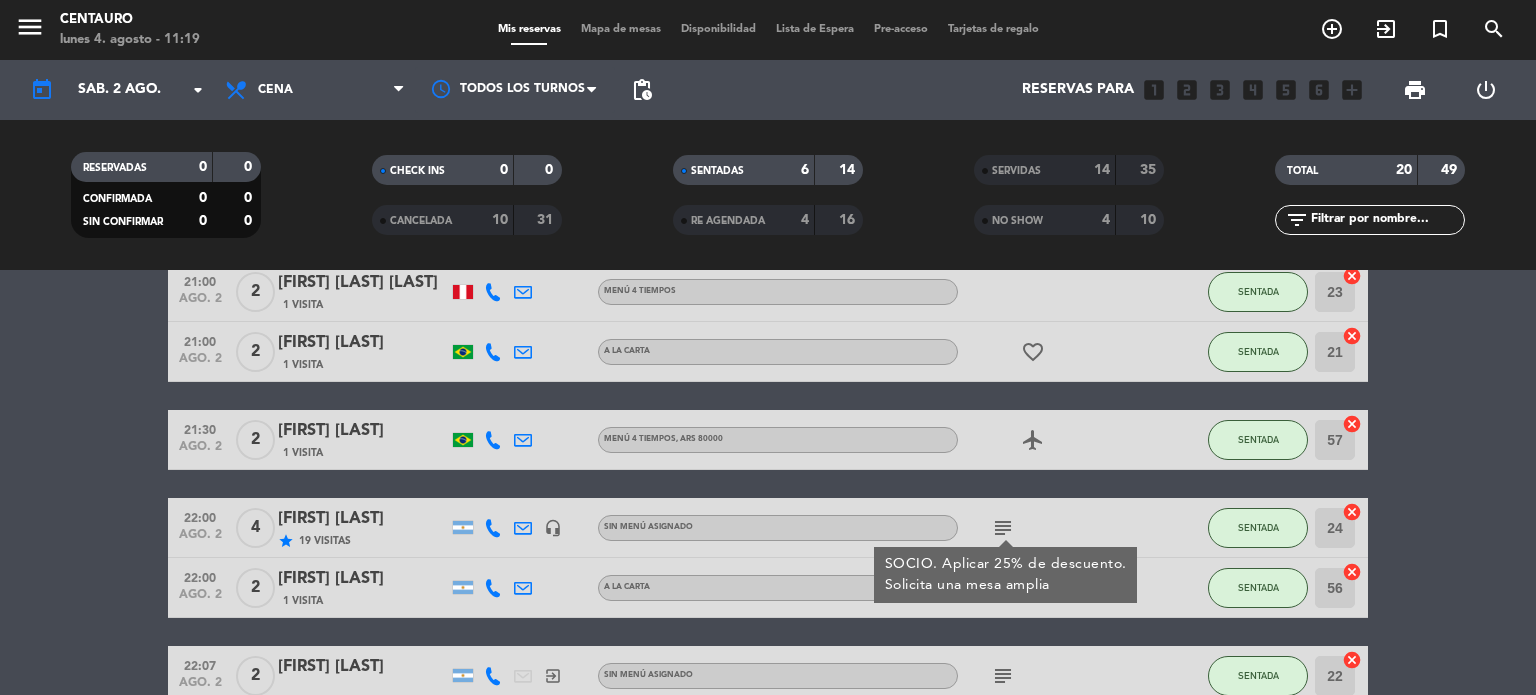 click on "subject  SOCIO. AplicAR 25% de descuento.
Solicita una mesa amplia" 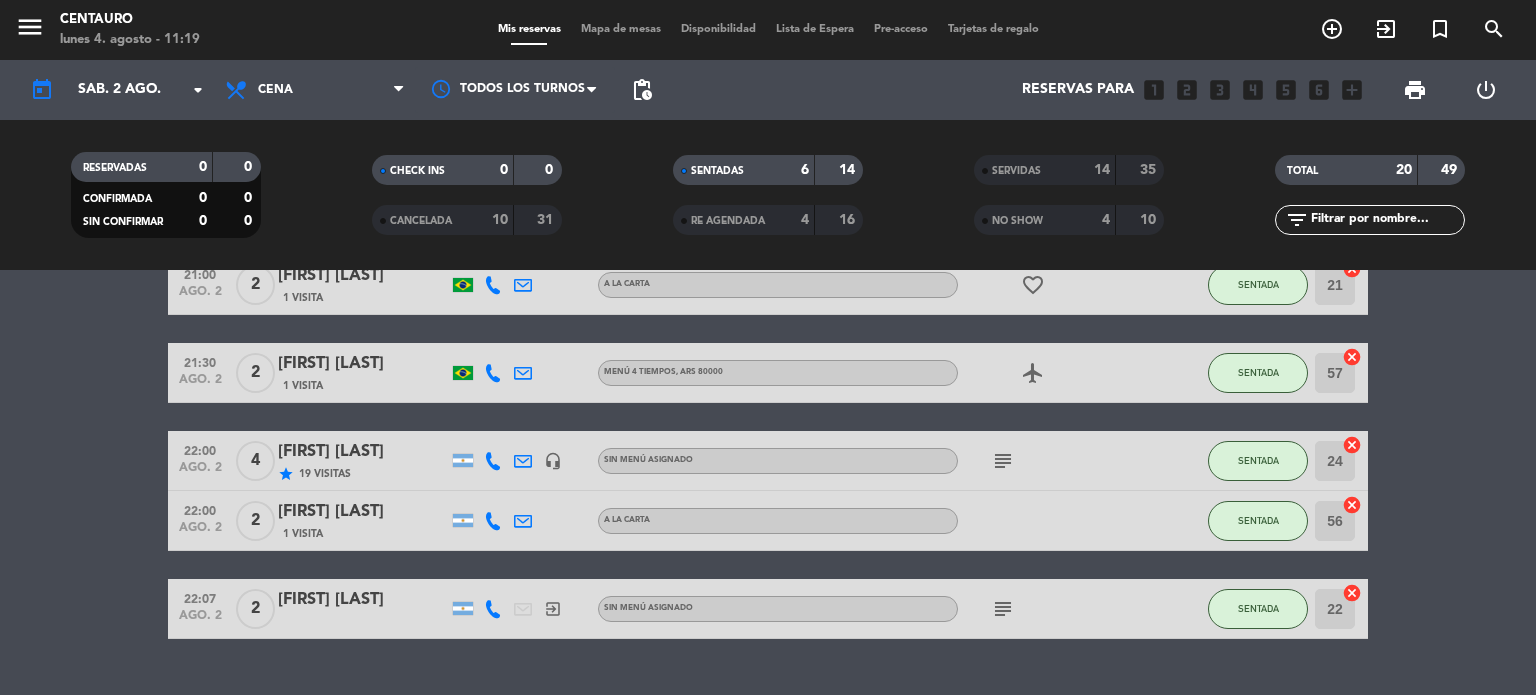 scroll, scrollTop: 200, scrollLeft: 0, axis: vertical 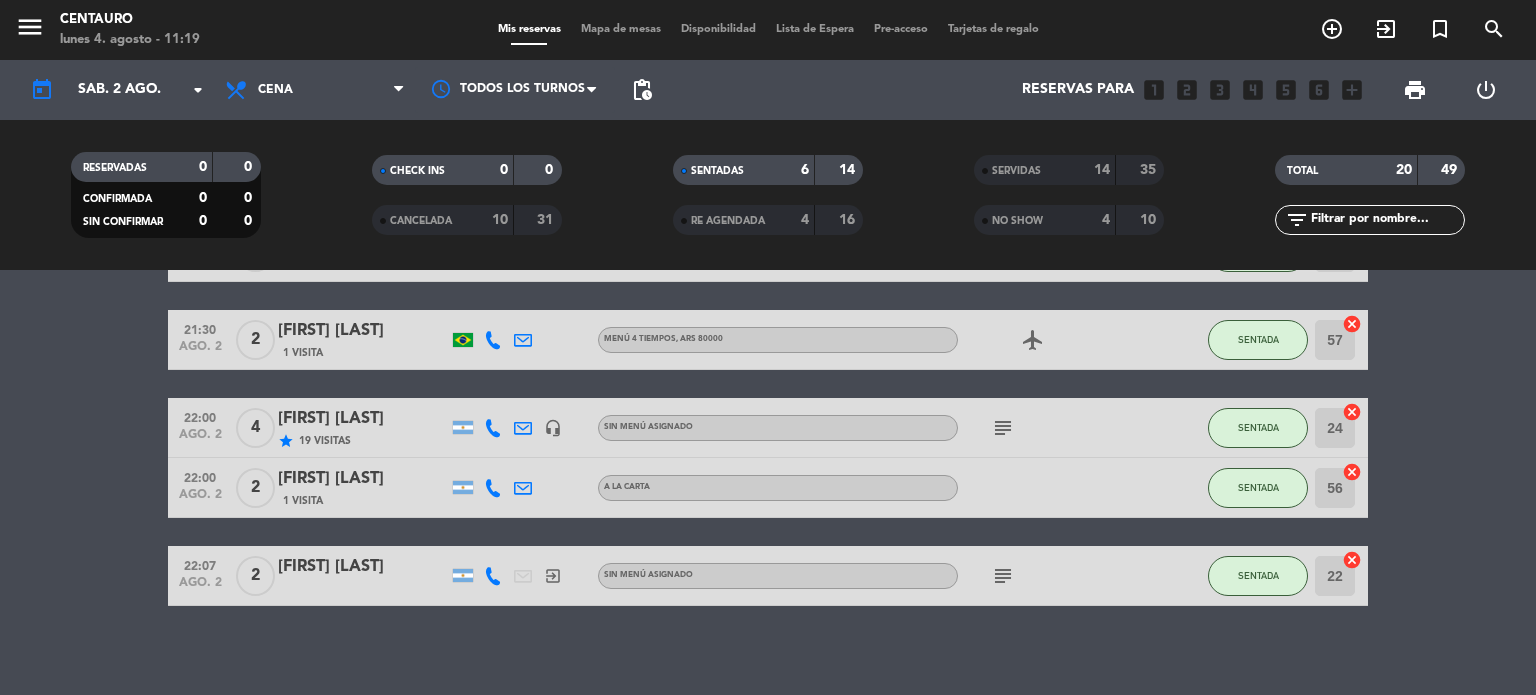click on "subject" 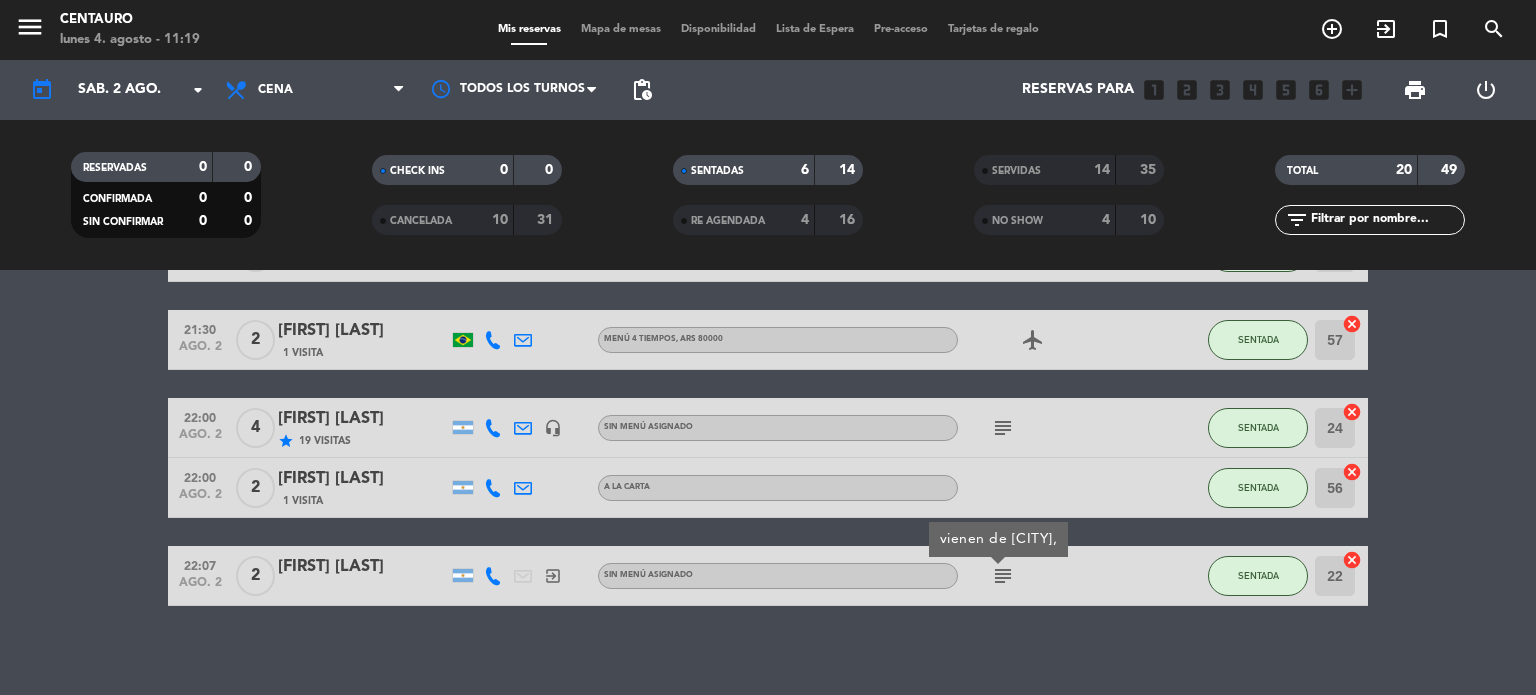 click on "subject  vienen de [CITY]," 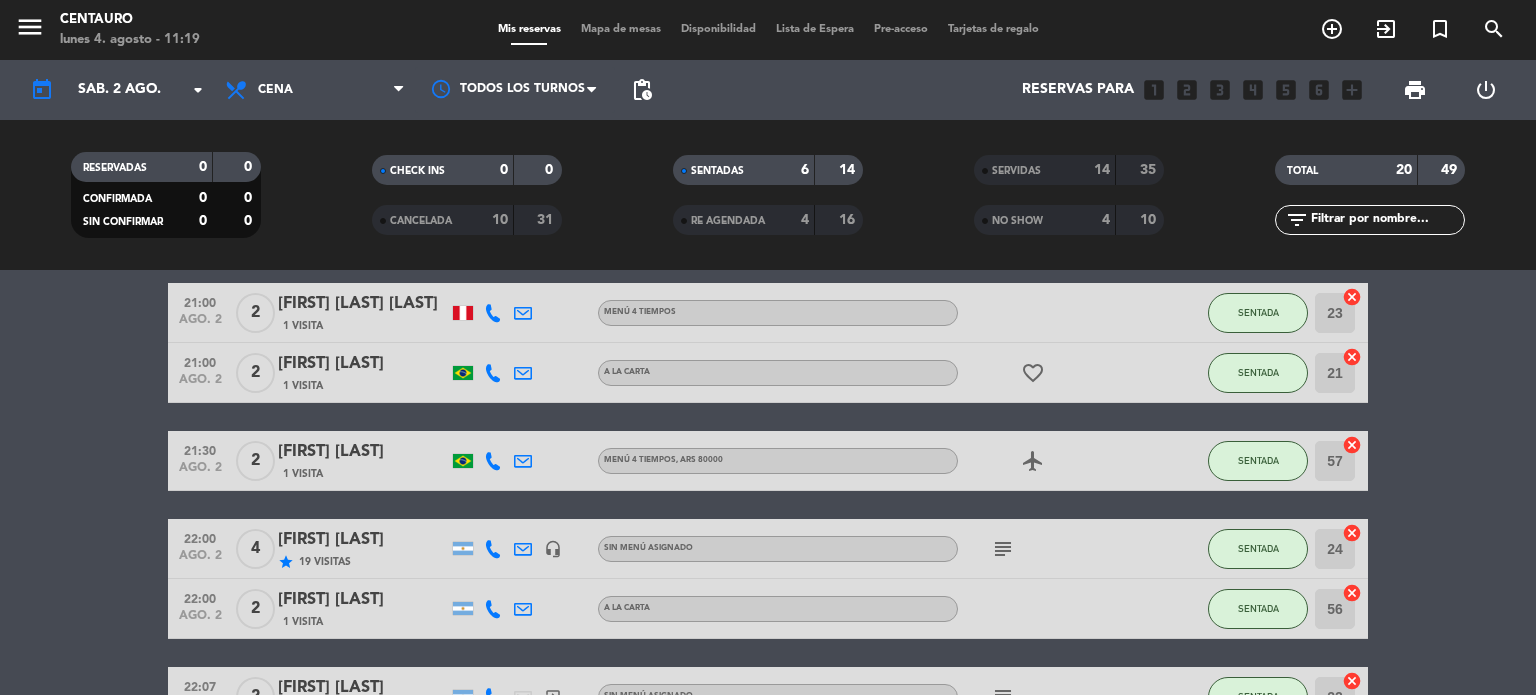 scroll, scrollTop: 0, scrollLeft: 0, axis: both 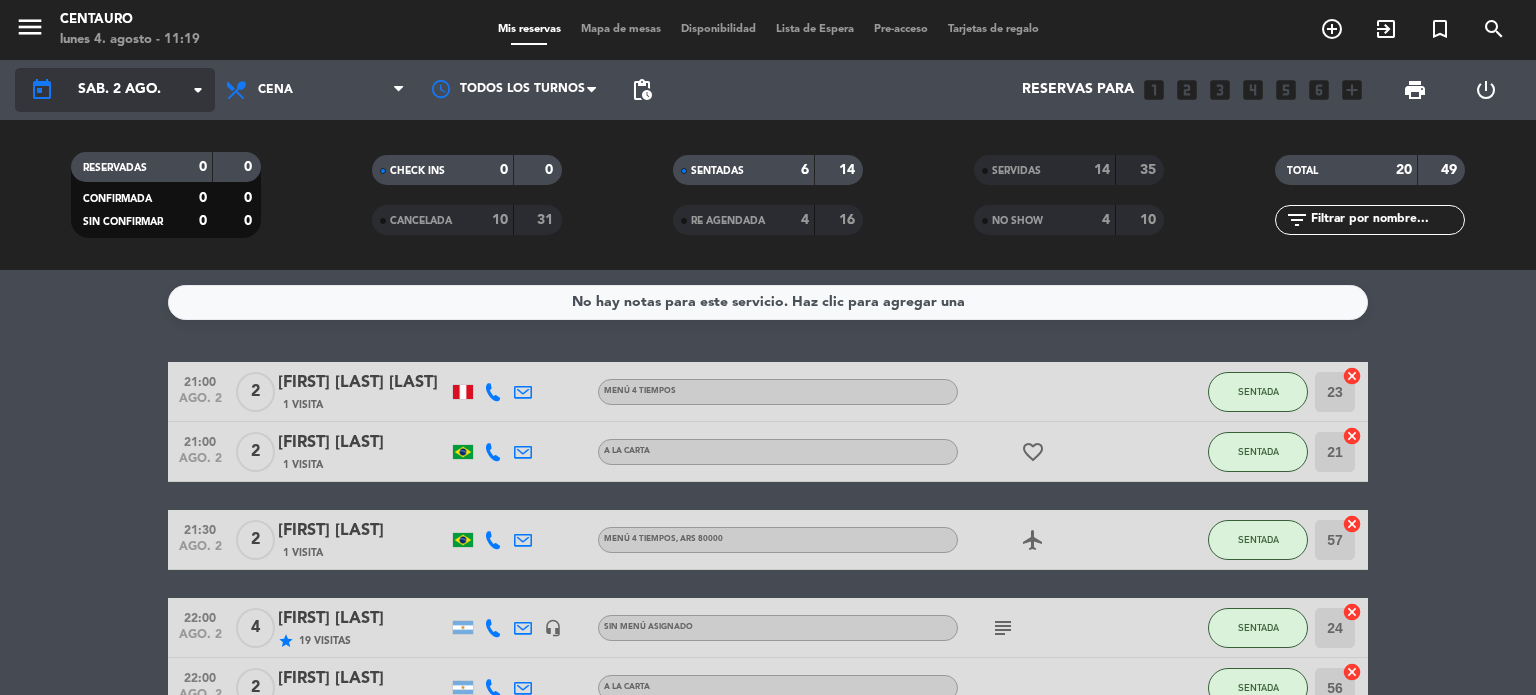 click on "sáb. 2 ago." 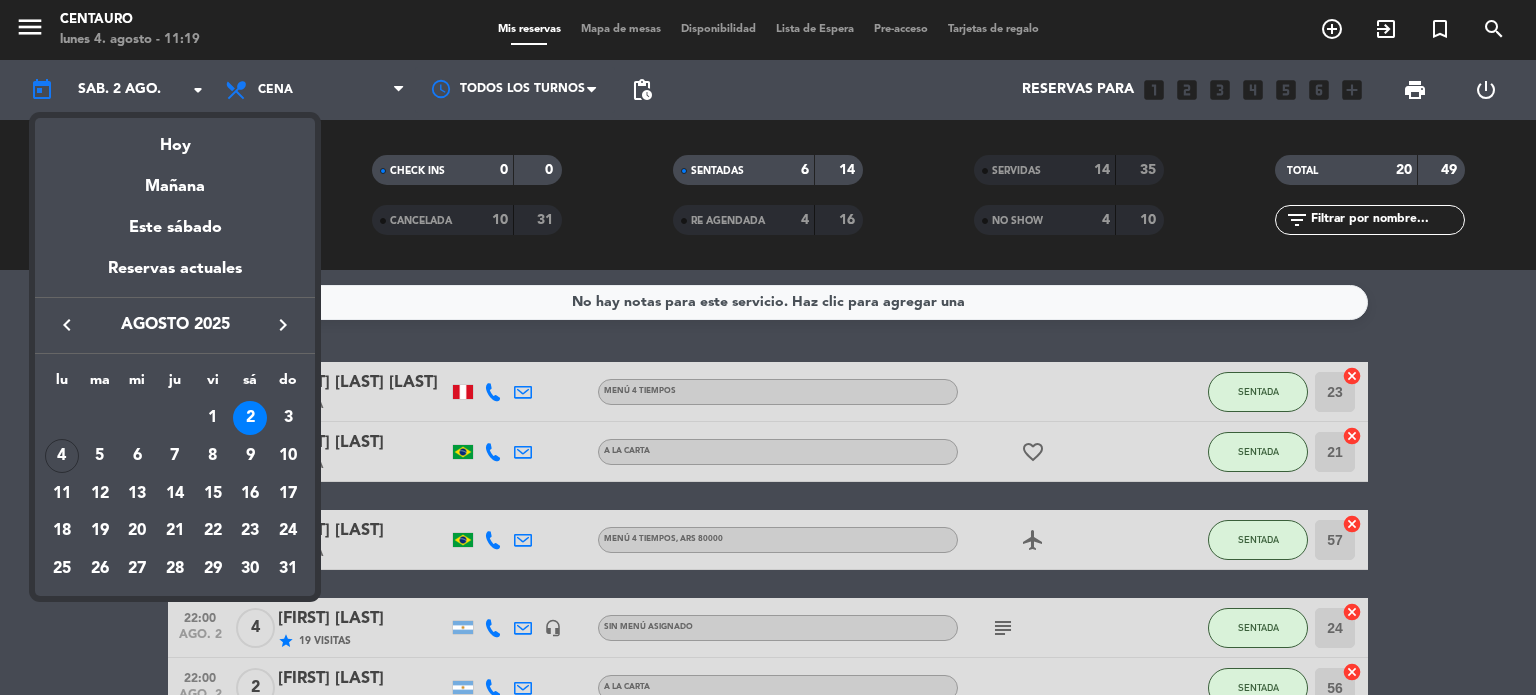 click on "keyboard_arrow_left" at bounding box center [67, 325] 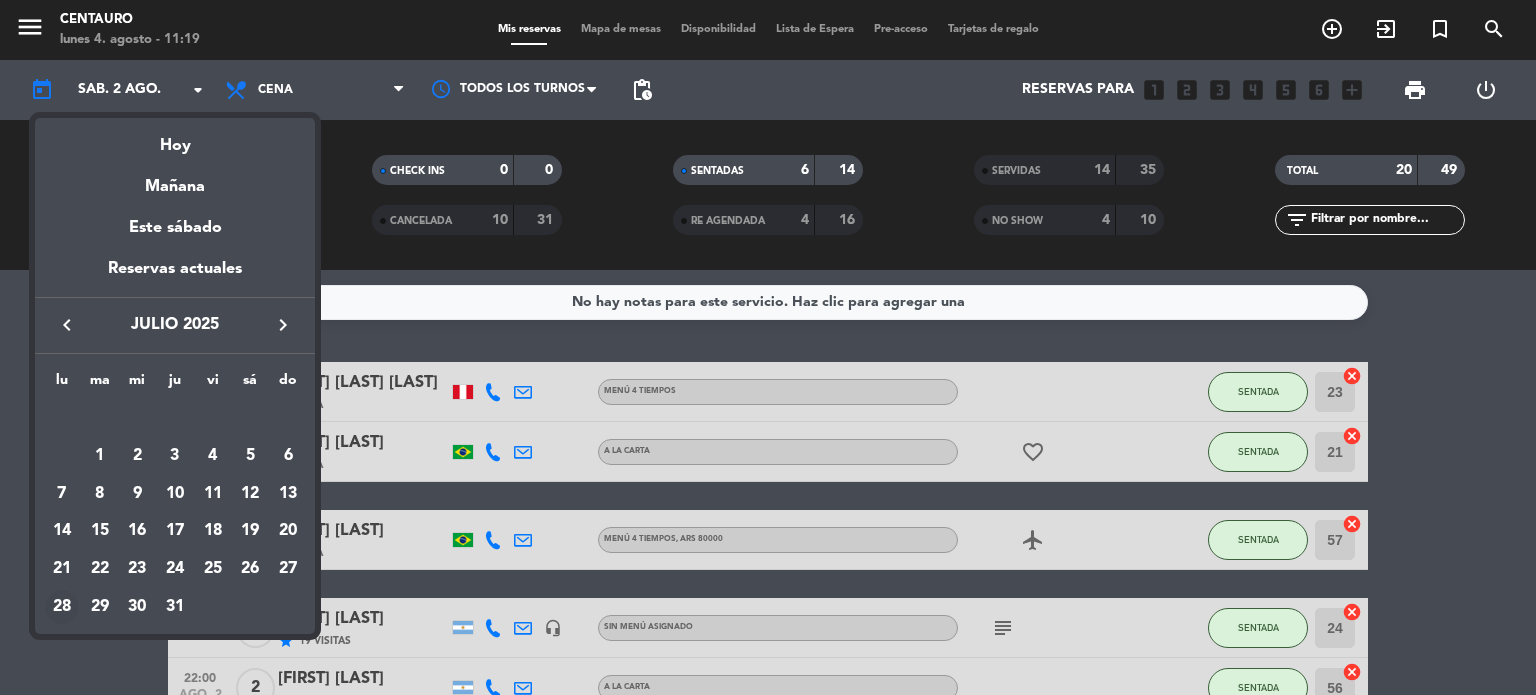 click on "28" at bounding box center (62, 607) 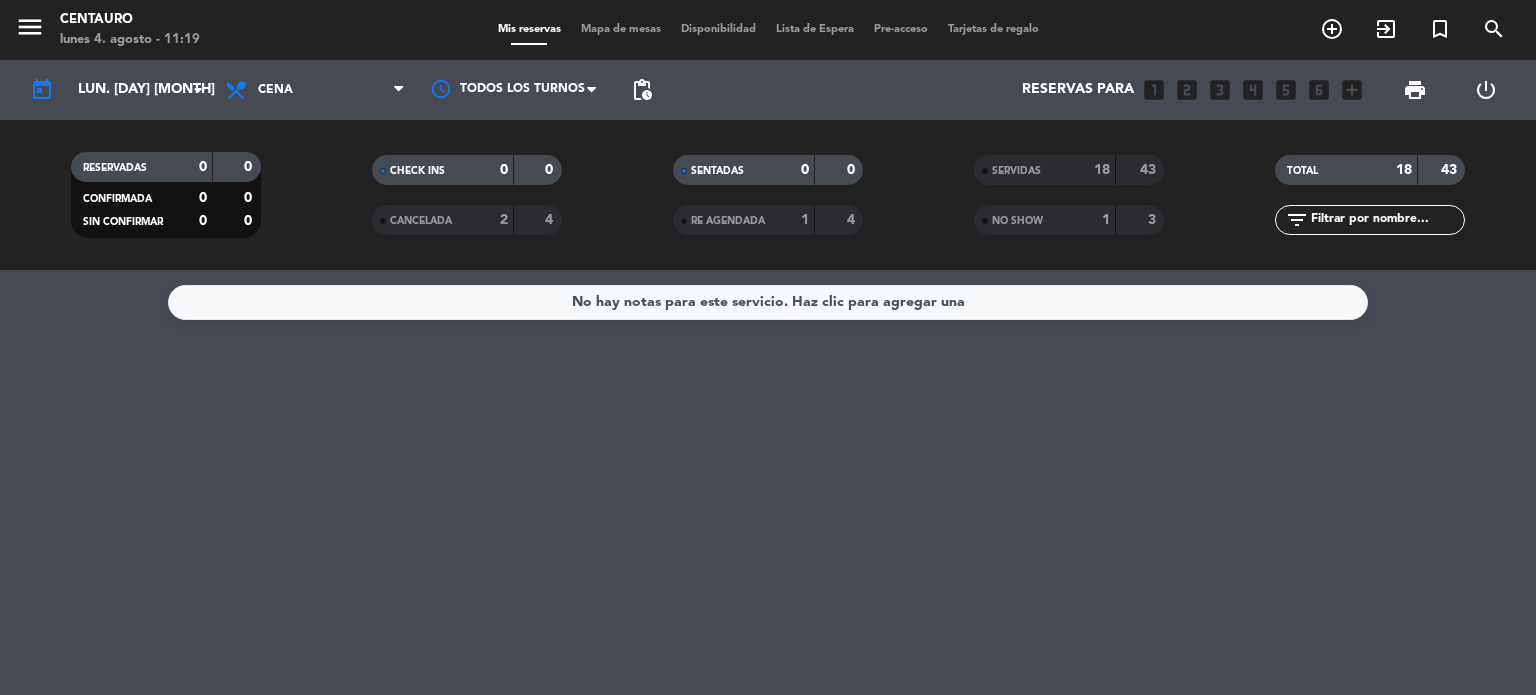 click on "SERVIDAS" 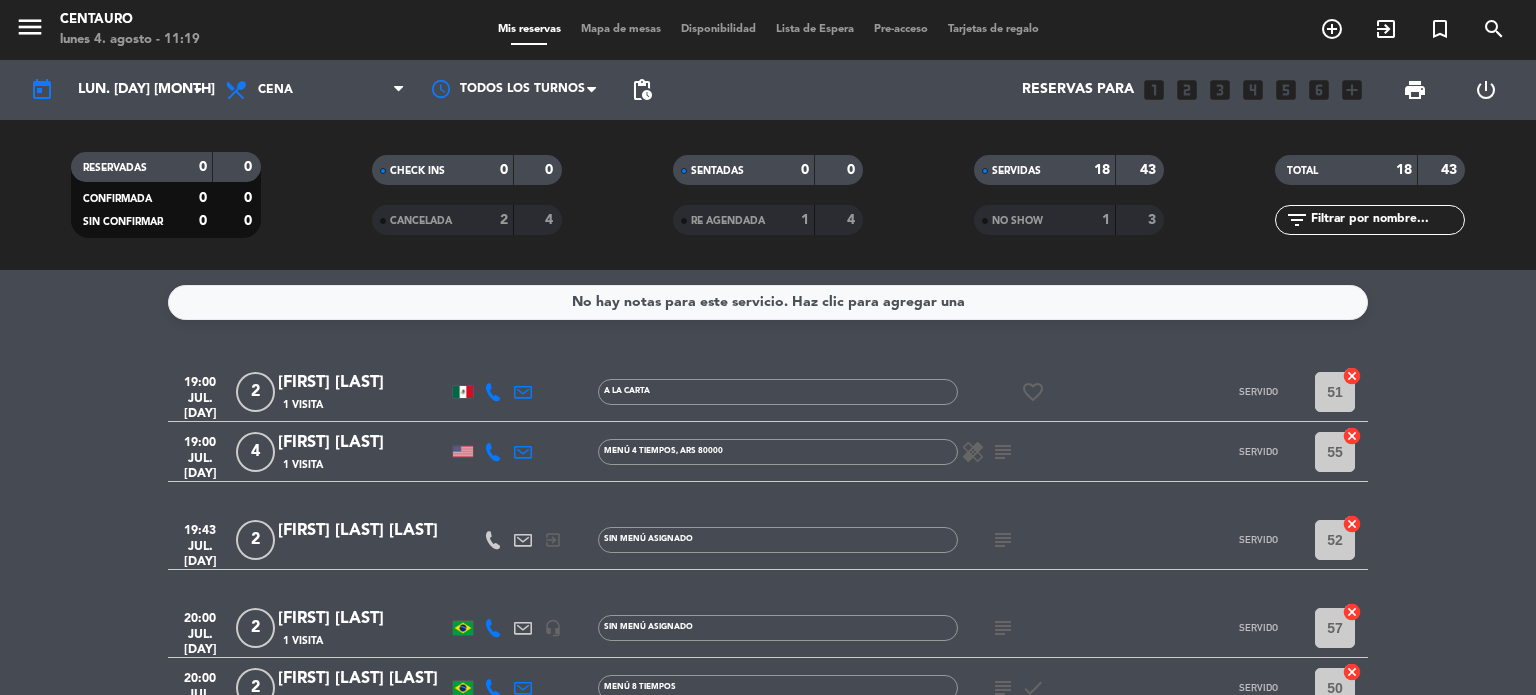 click on "subject" 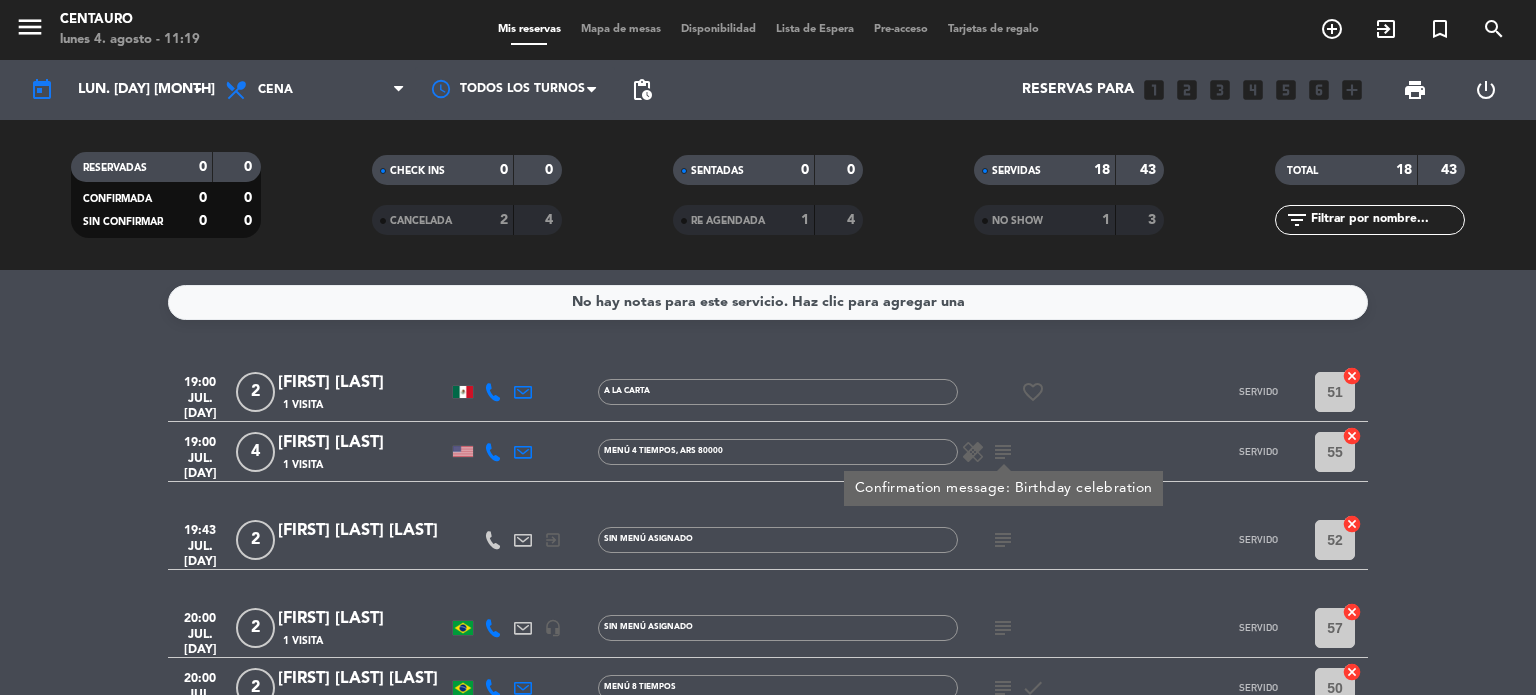 click on "subject" 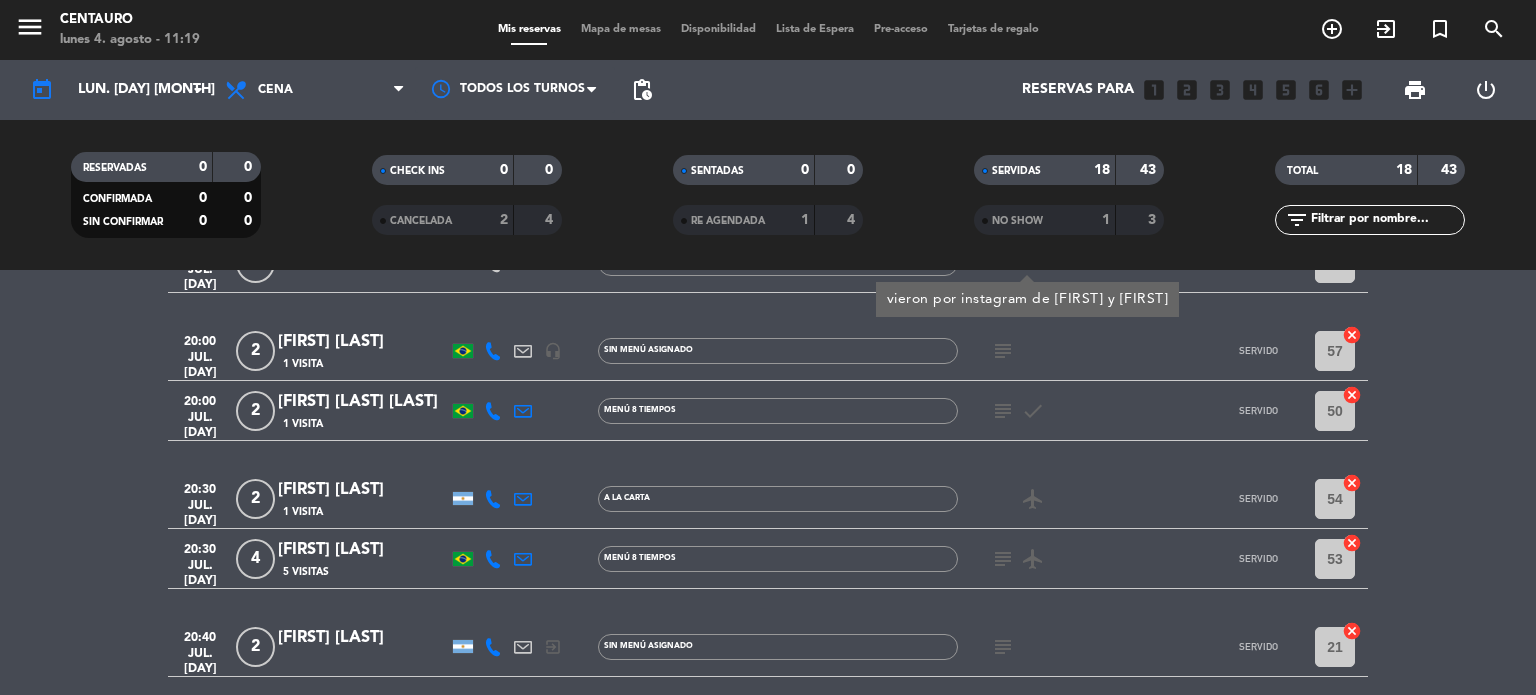 scroll, scrollTop: 300, scrollLeft: 0, axis: vertical 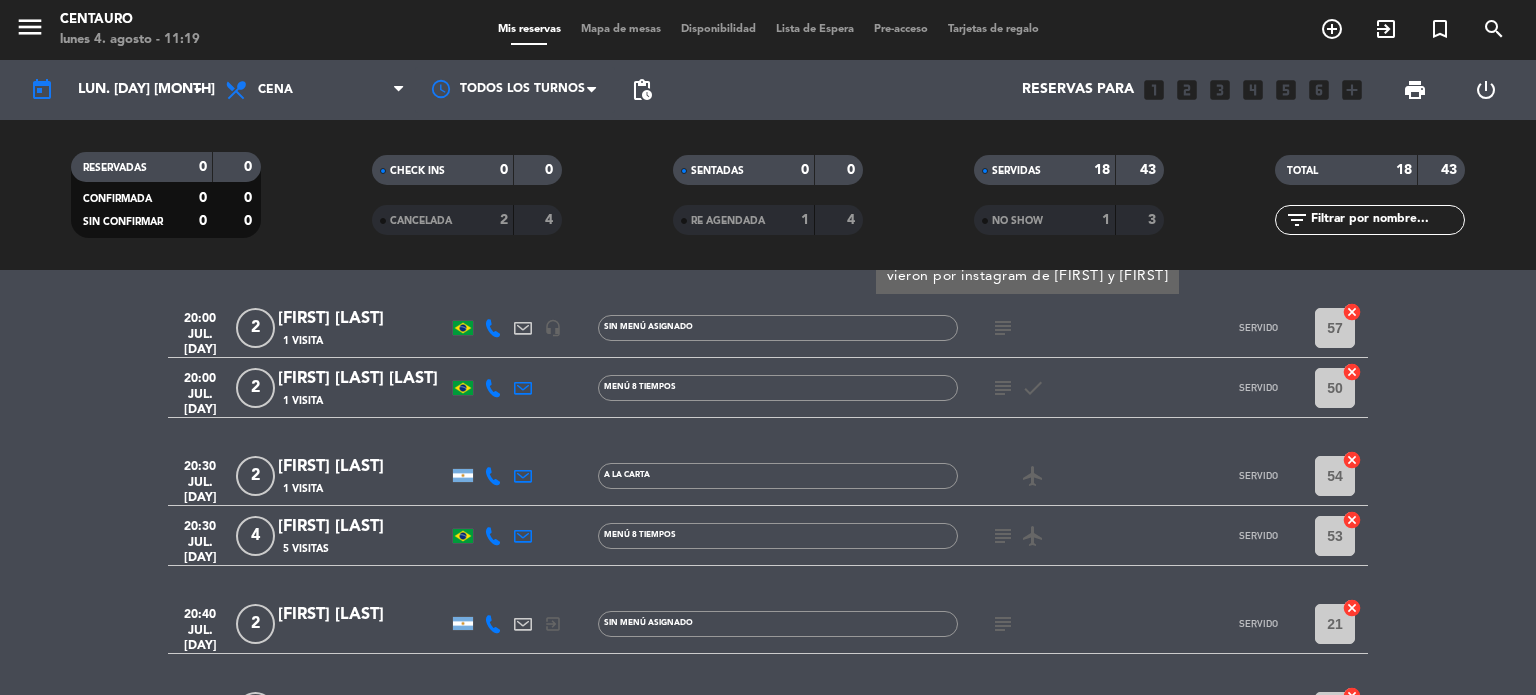 click on "subject" 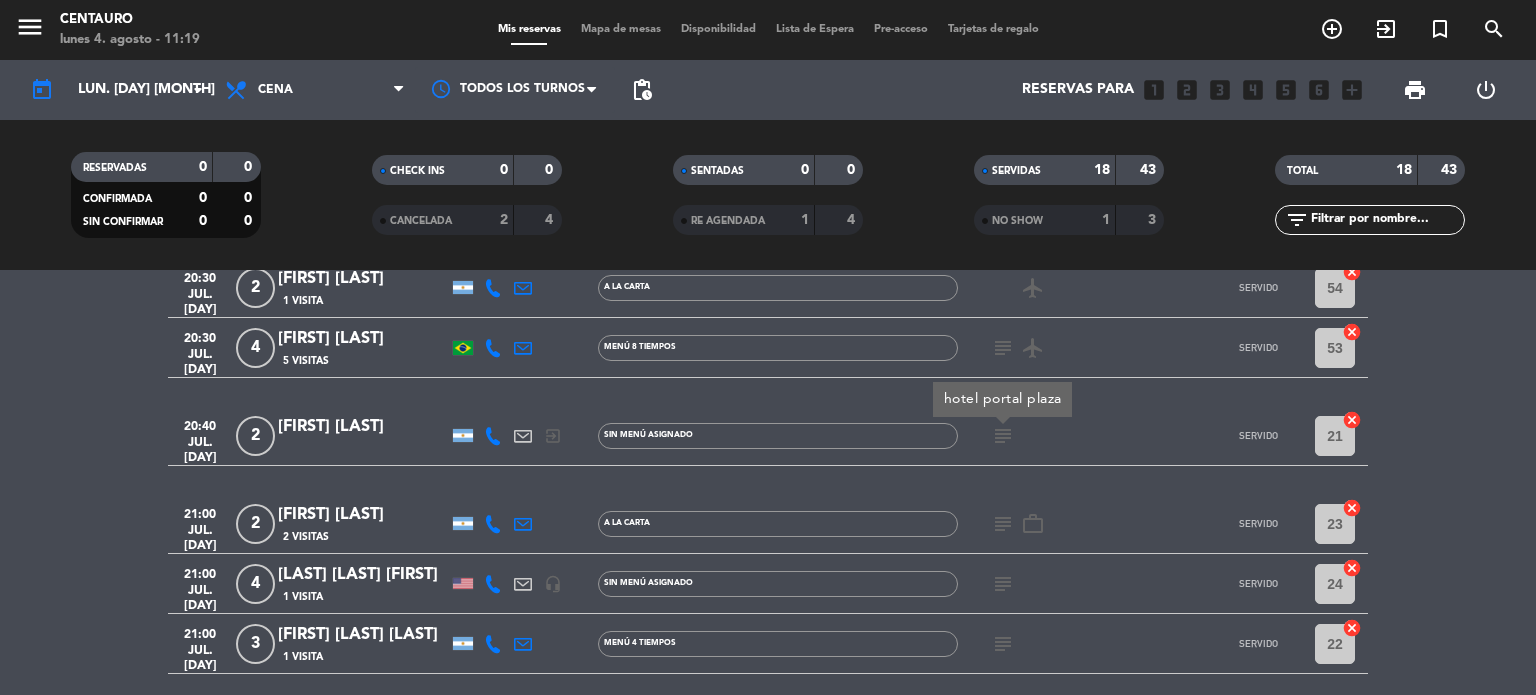 scroll, scrollTop: 500, scrollLeft: 0, axis: vertical 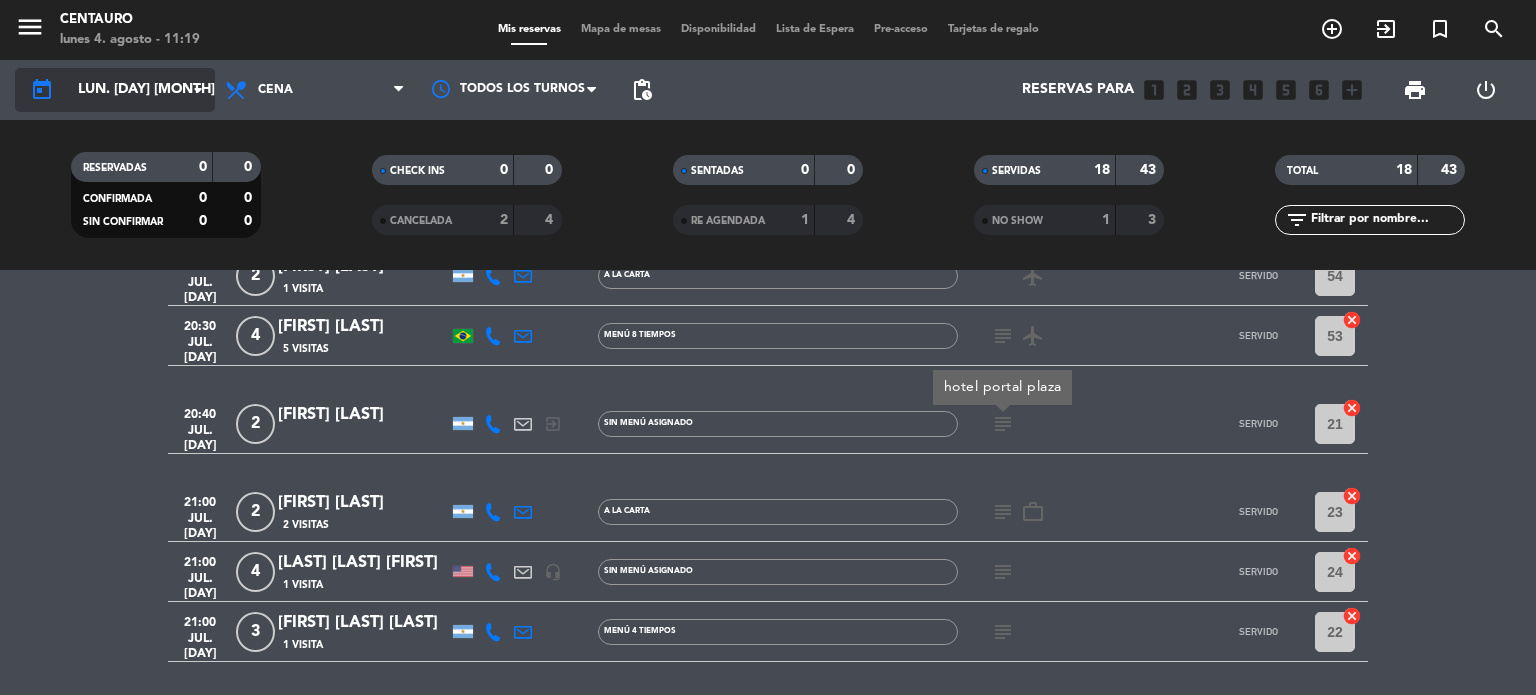click on "lun. [DAY] [MONTH]" 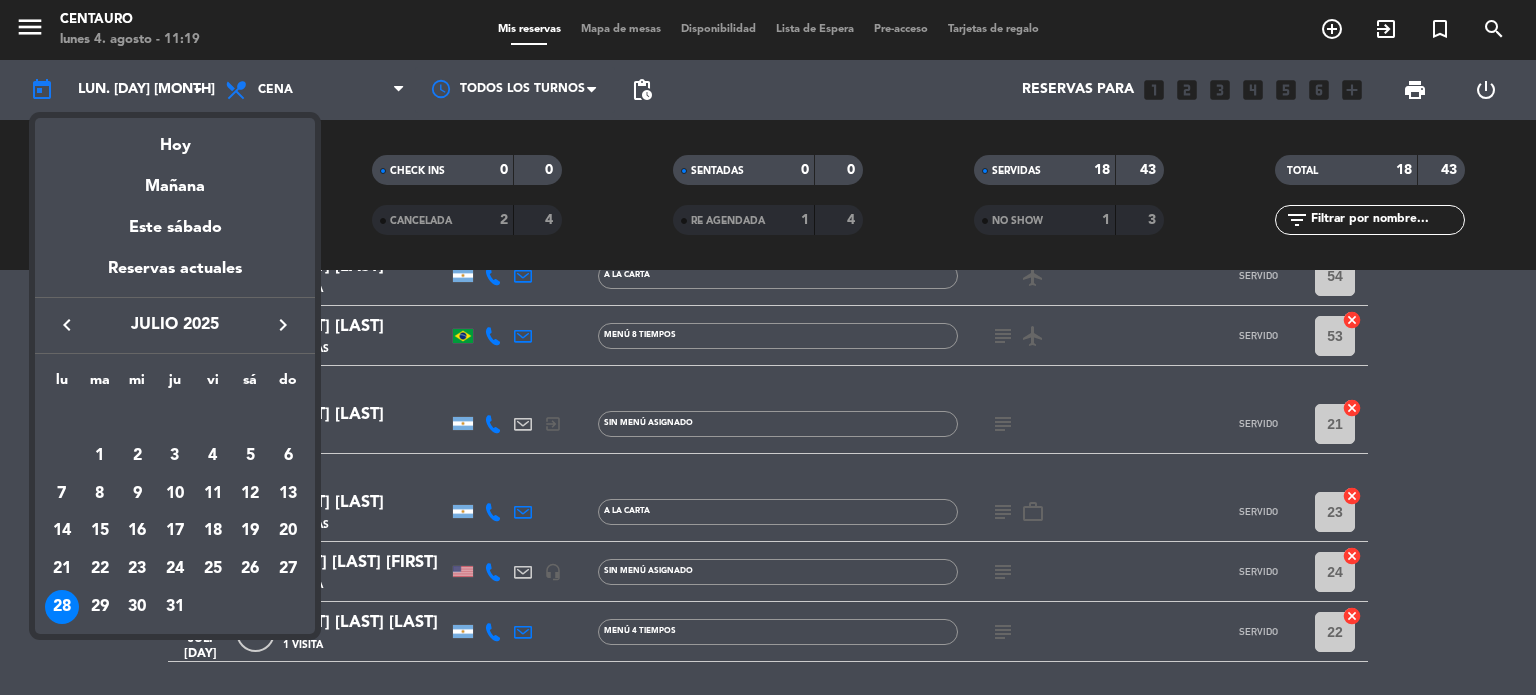 click on "keyboard_arrow_right" at bounding box center [283, 325] 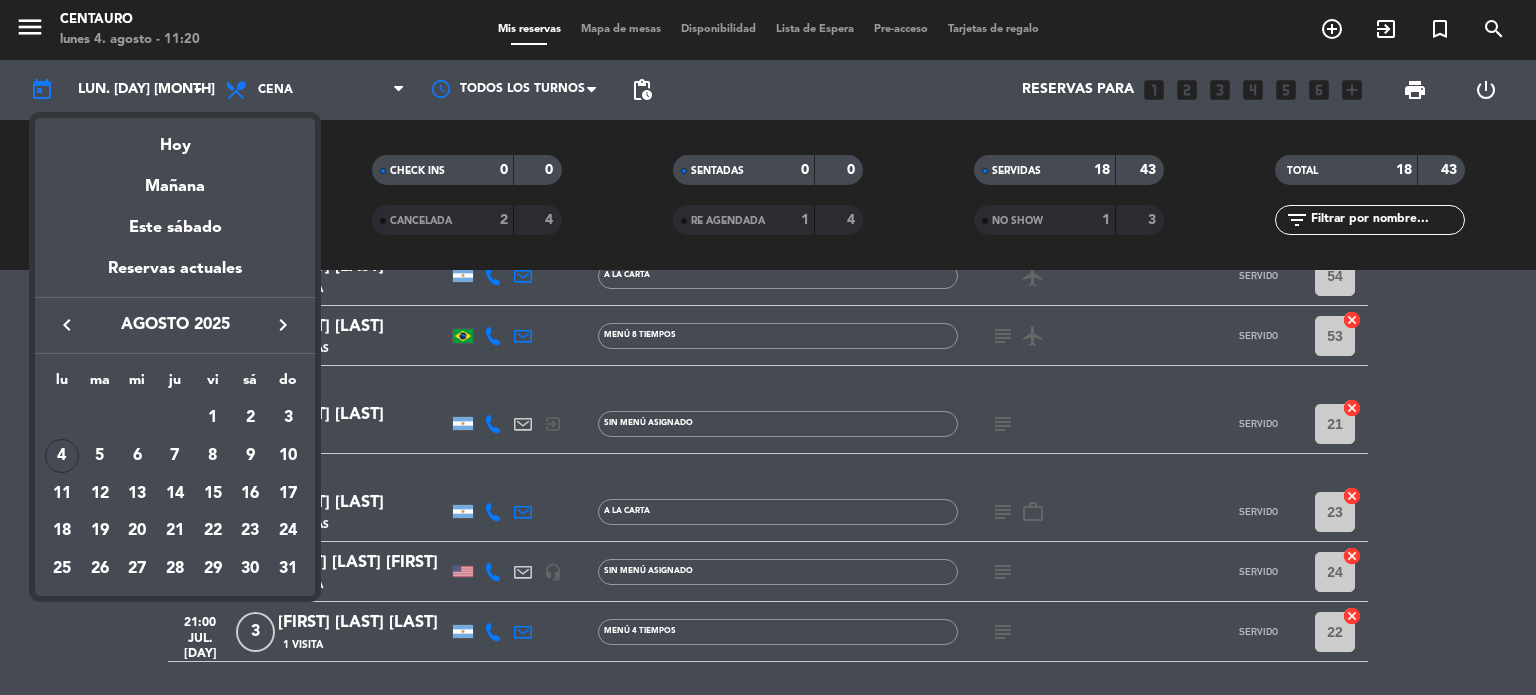 click on "keyboard_arrow_left" at bounding box center [67, 325] 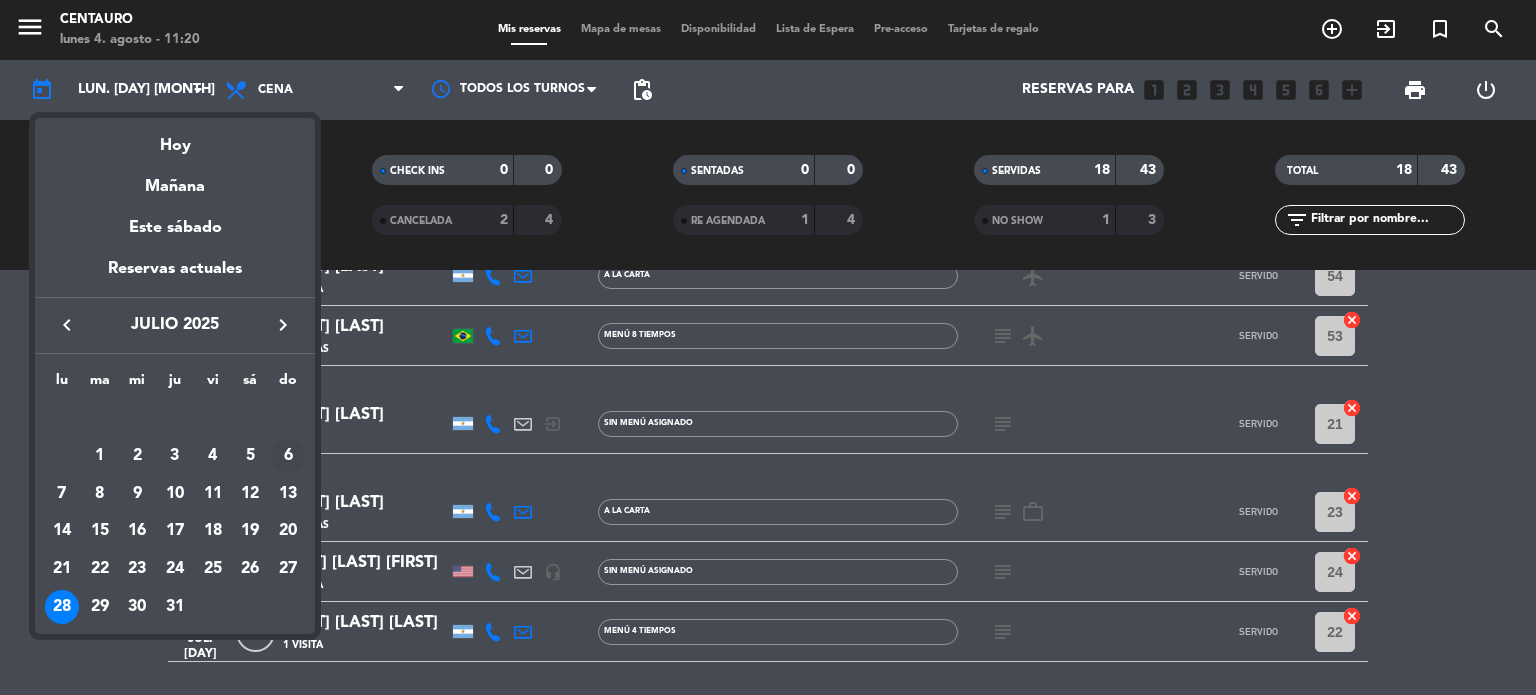 click on "6" at bounding box center [288, 456] 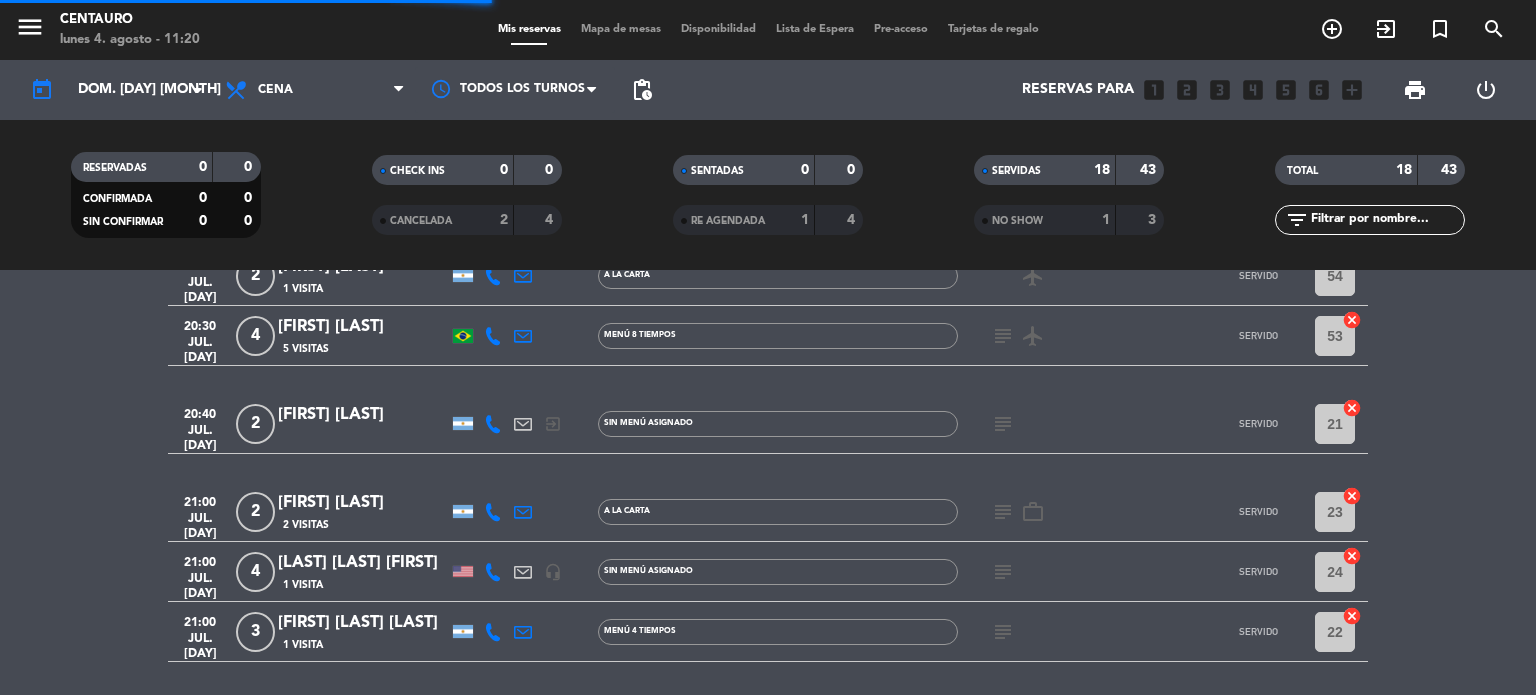 scroll, scrollTop: 270, scrollLeft: 0, axis: vertical 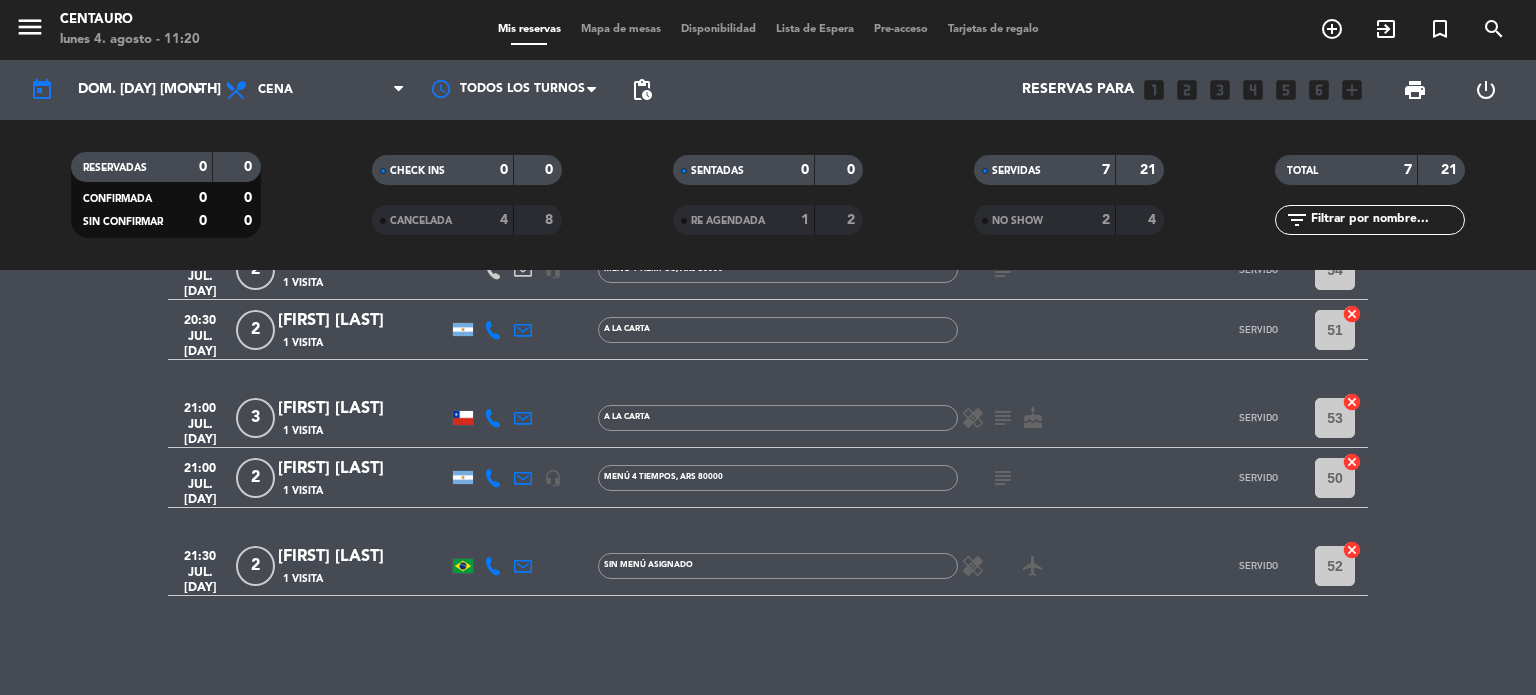 click on "subject" 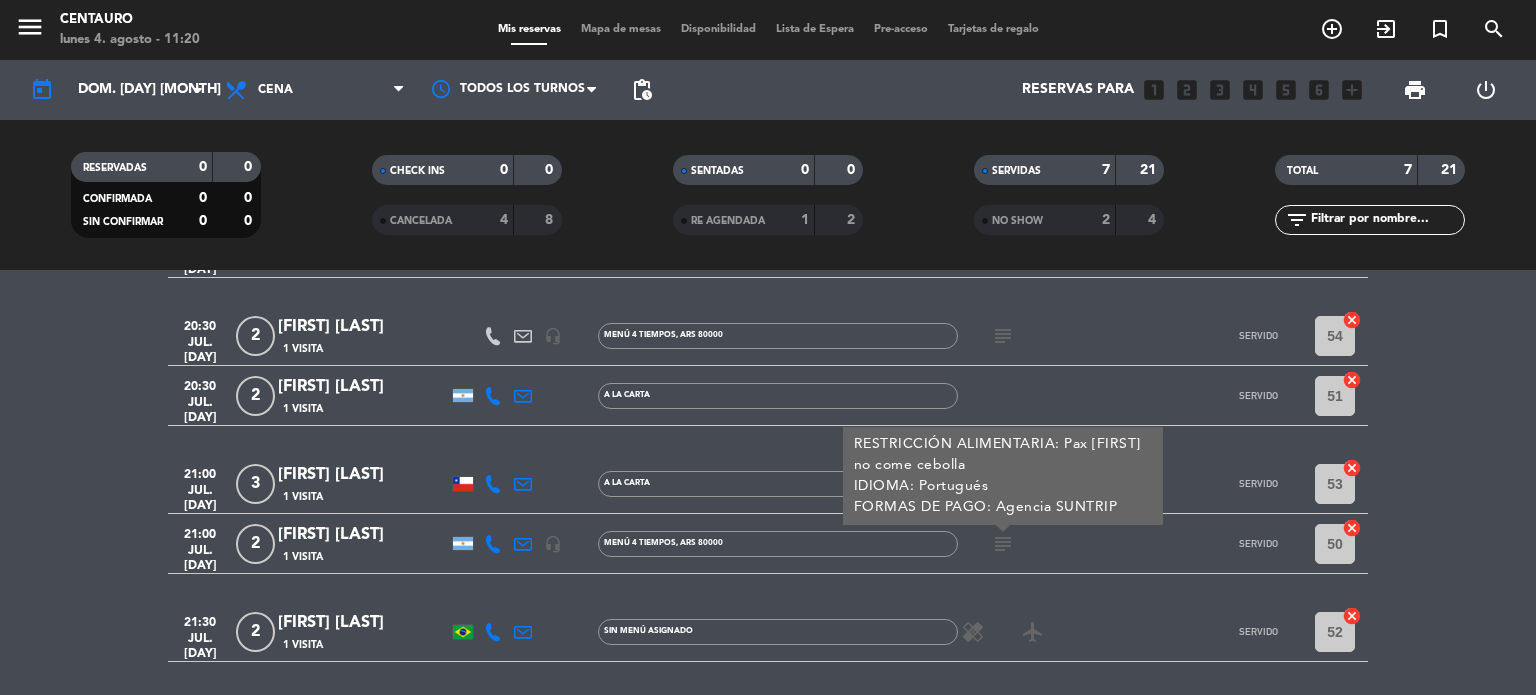 scroll, scrollTop: 170, scrollLeft: 0, axis: vertical 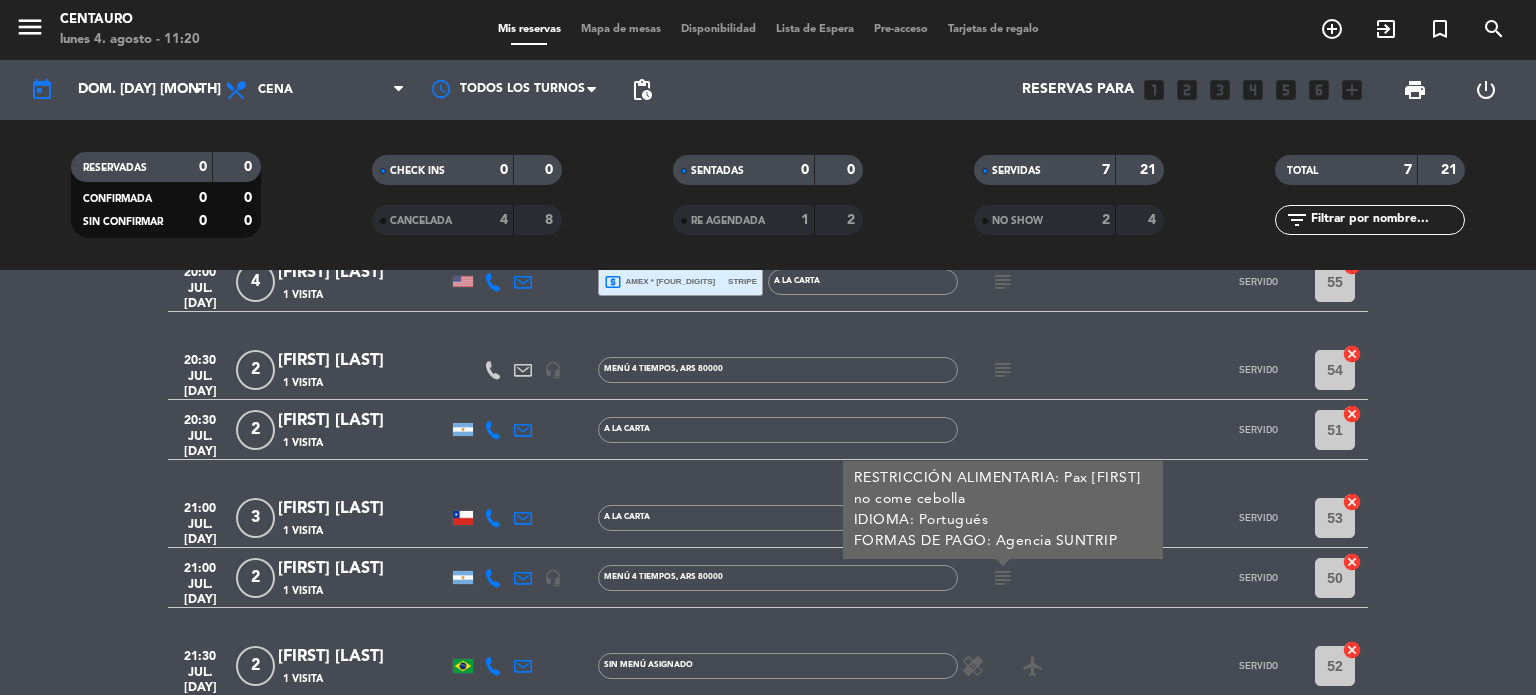click 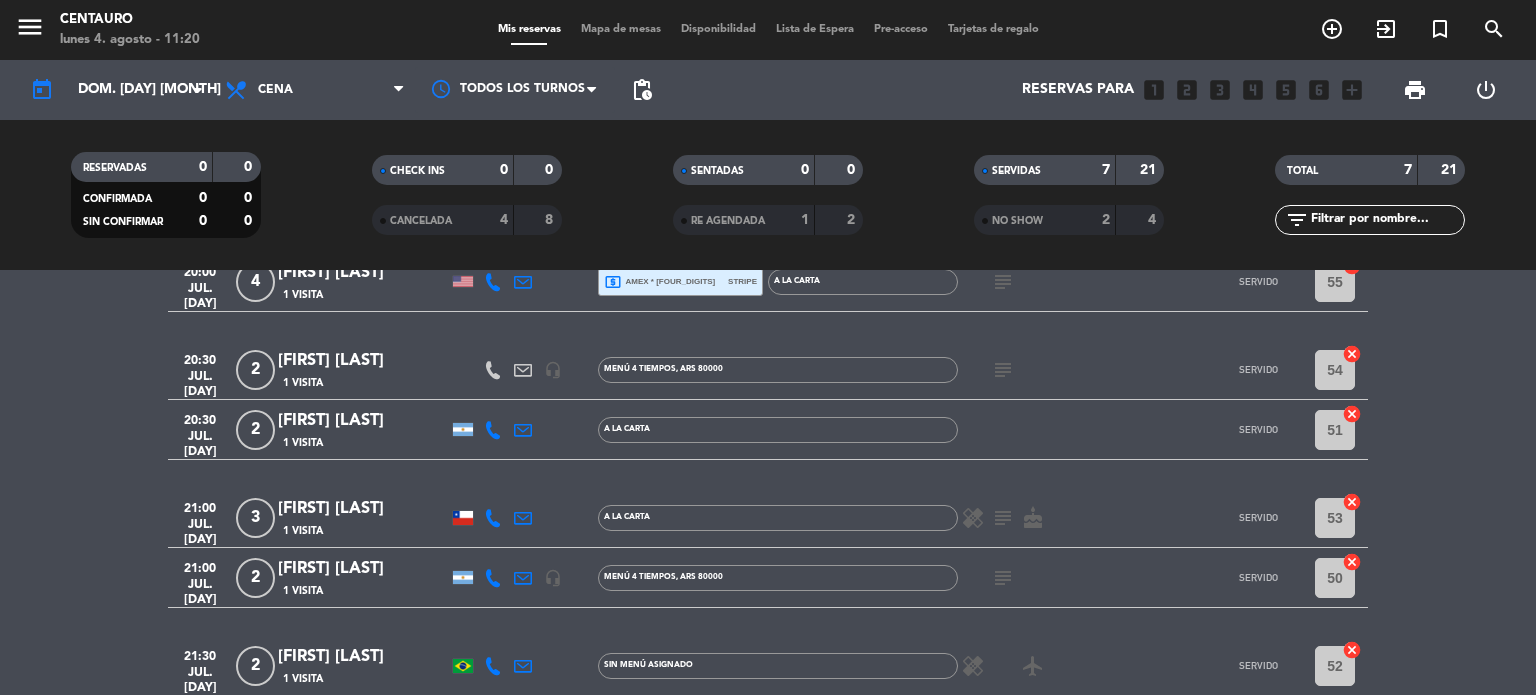 click on "subject" 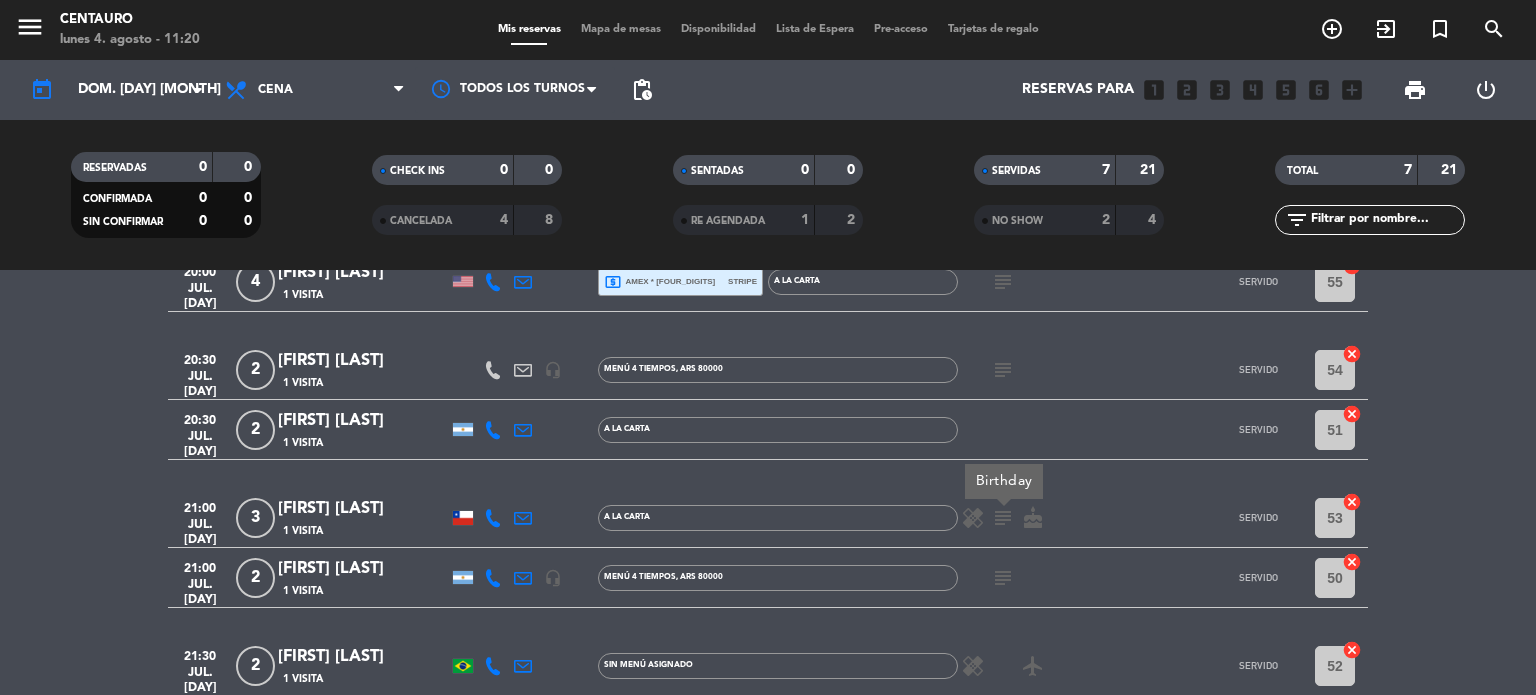 click 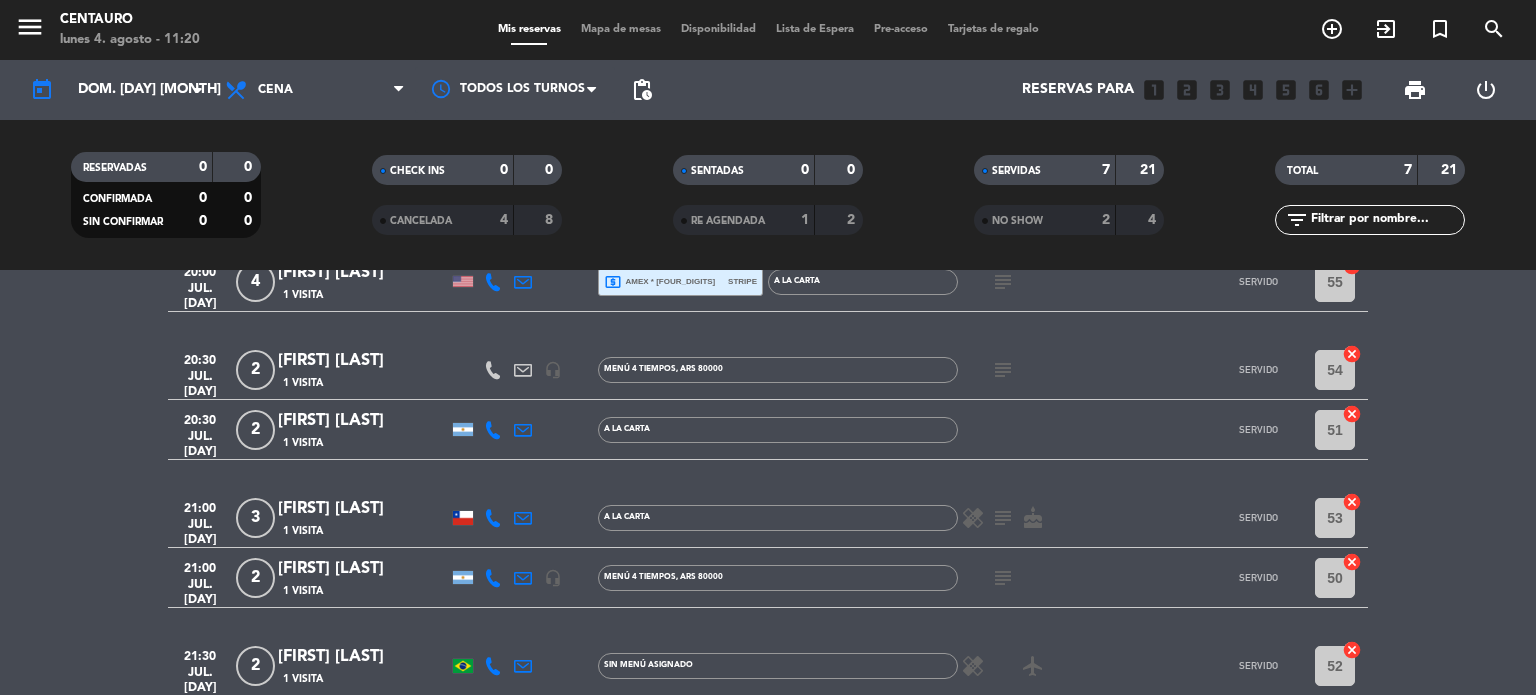 click on "subject" 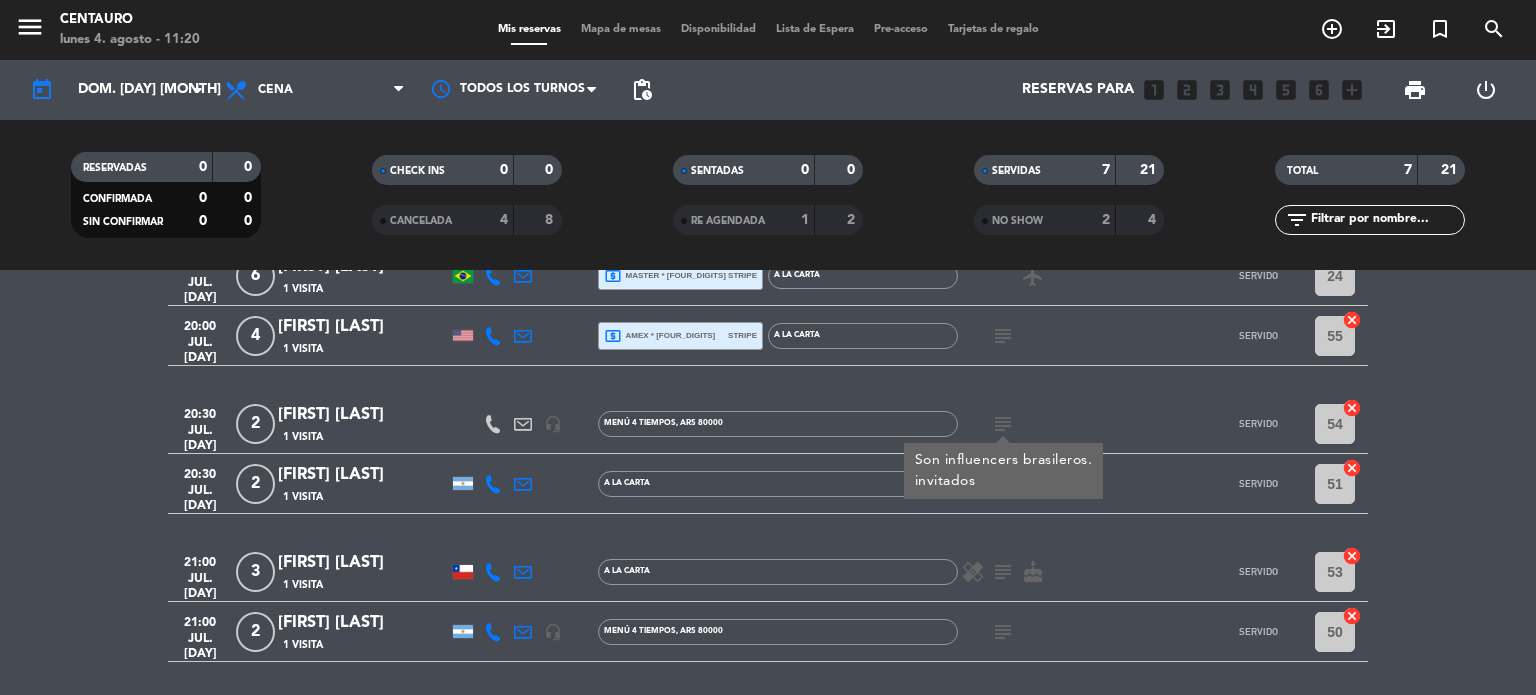 scroll, scrollTop: 70, scrollLeft: 0, axis: vertical 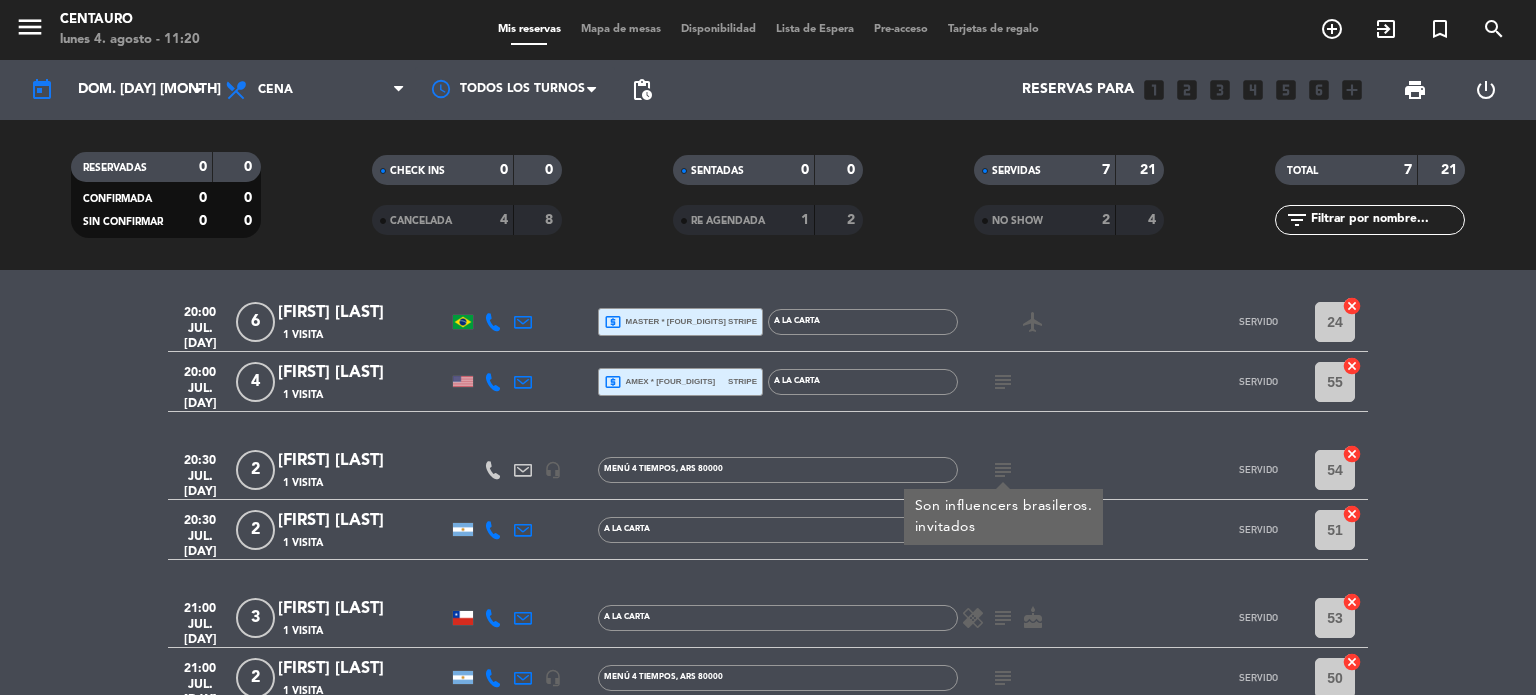 click on "subject" 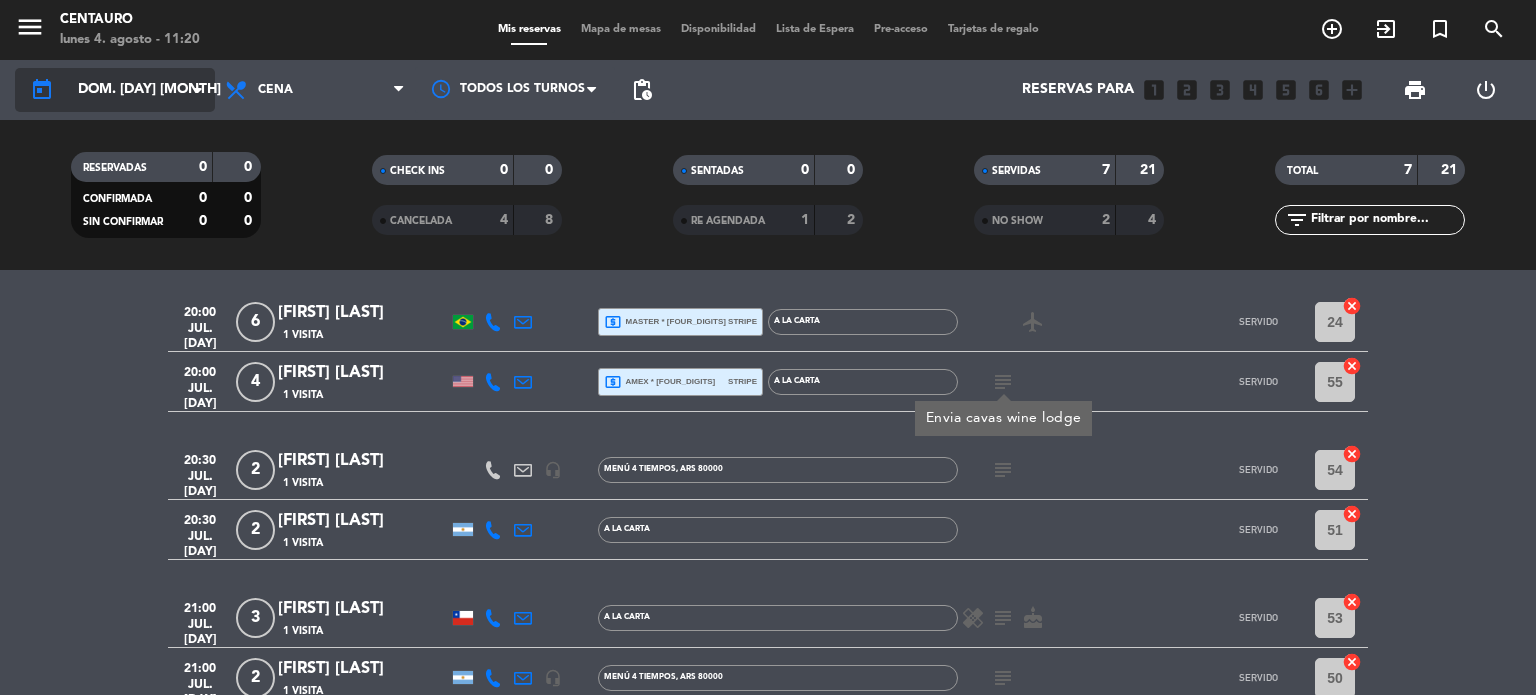 click on "dom. [DAY] [MONTH]" 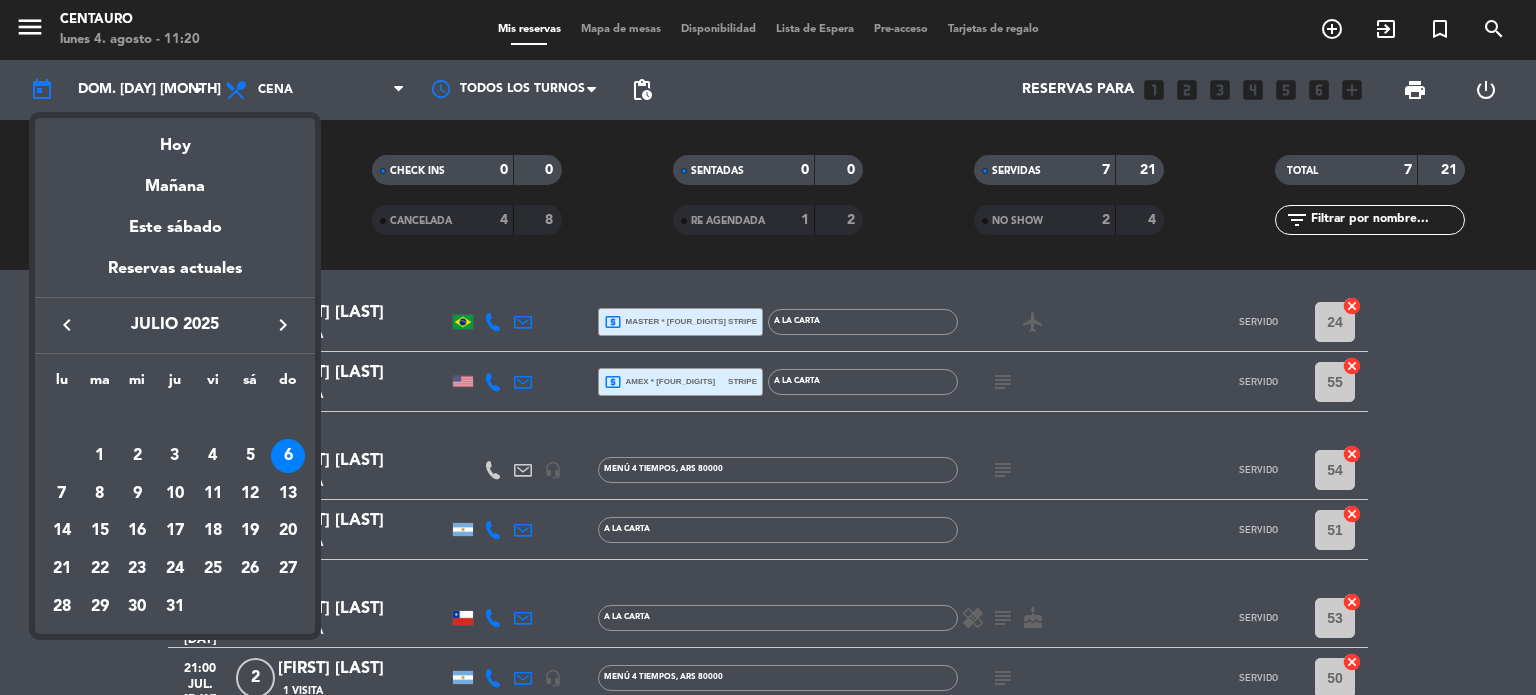 click on "keyboard_arrow_right" at bounding box center (283, 325) 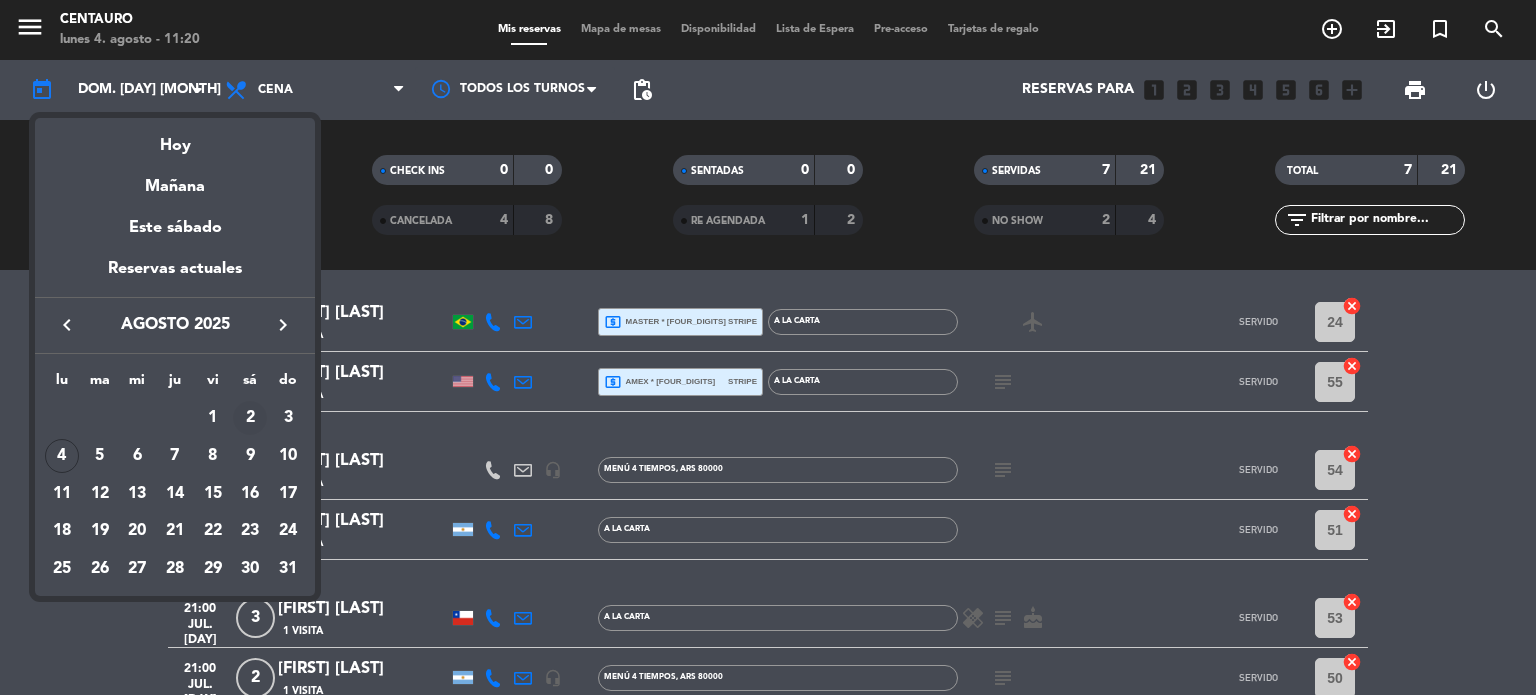 click on "2" at bounding box center (250, 418) 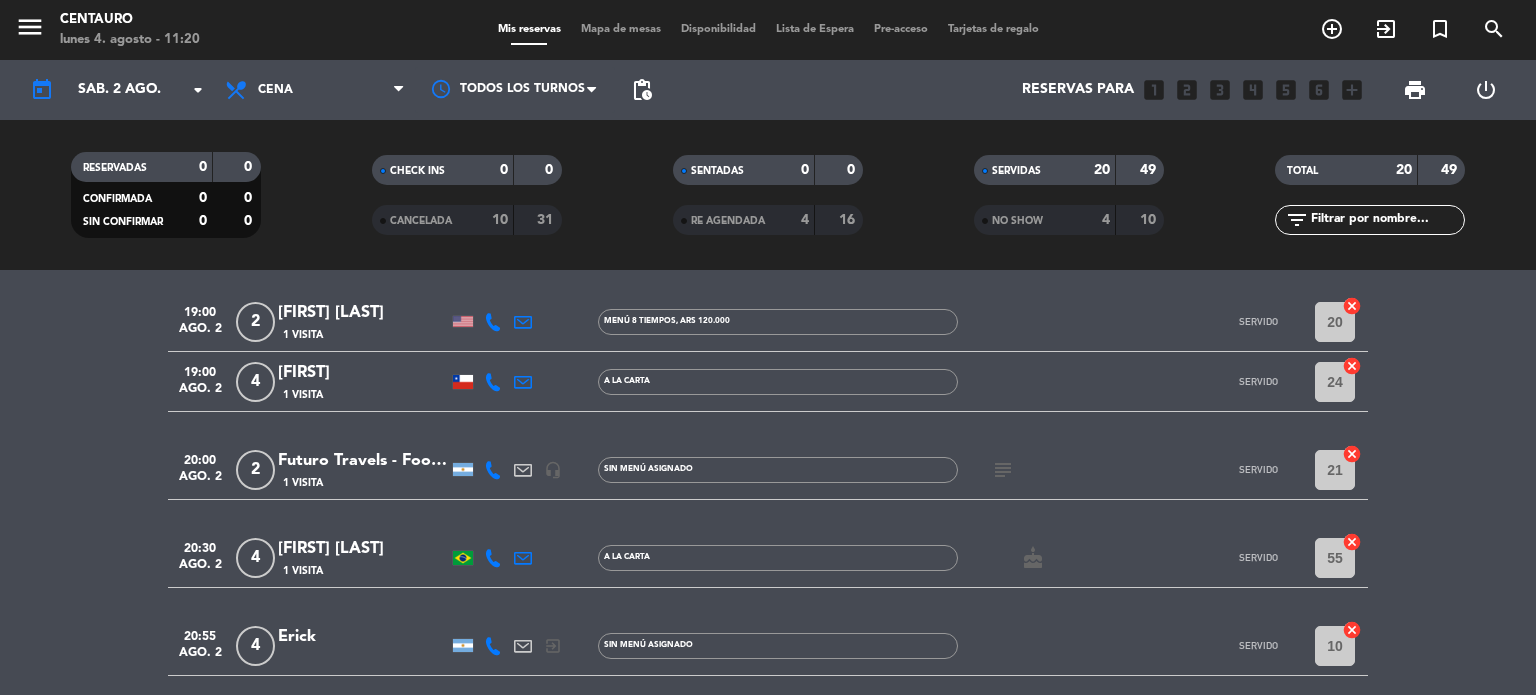 click on "subject" 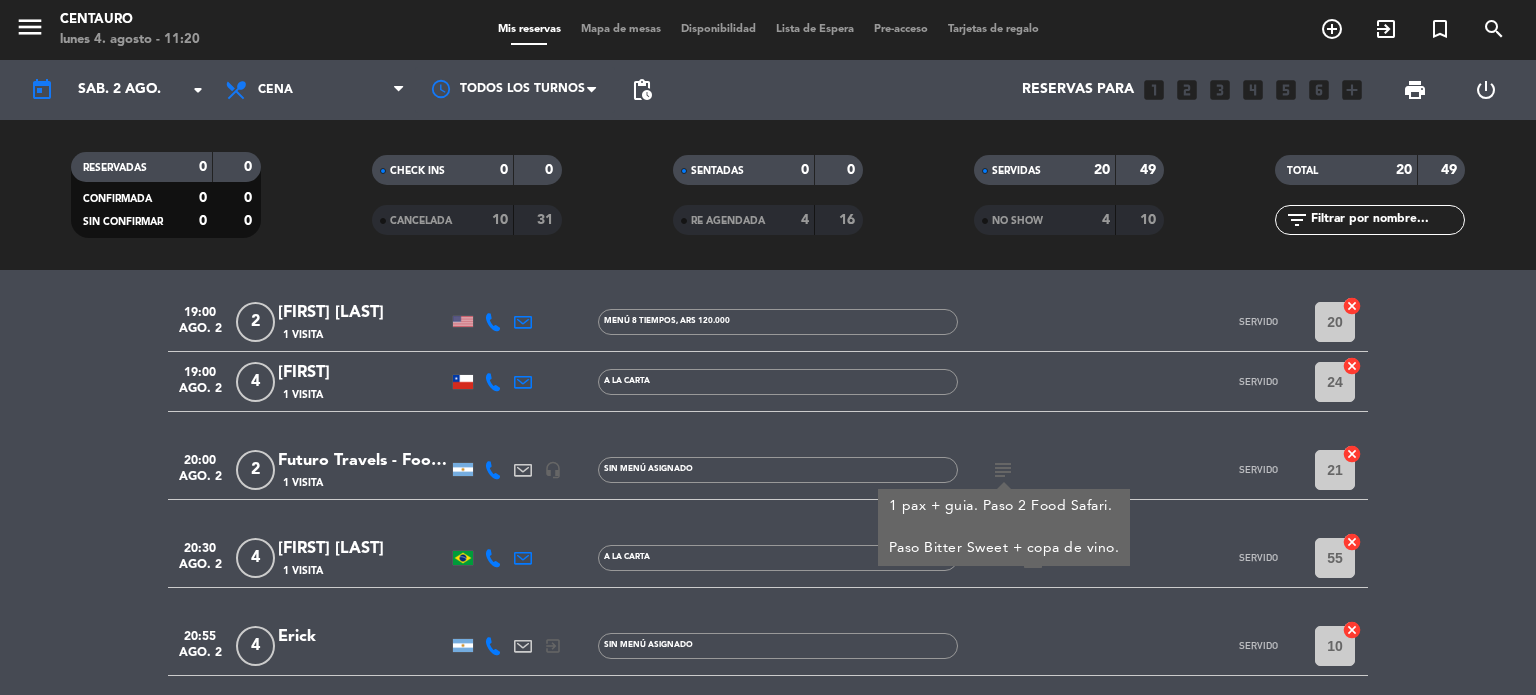 click 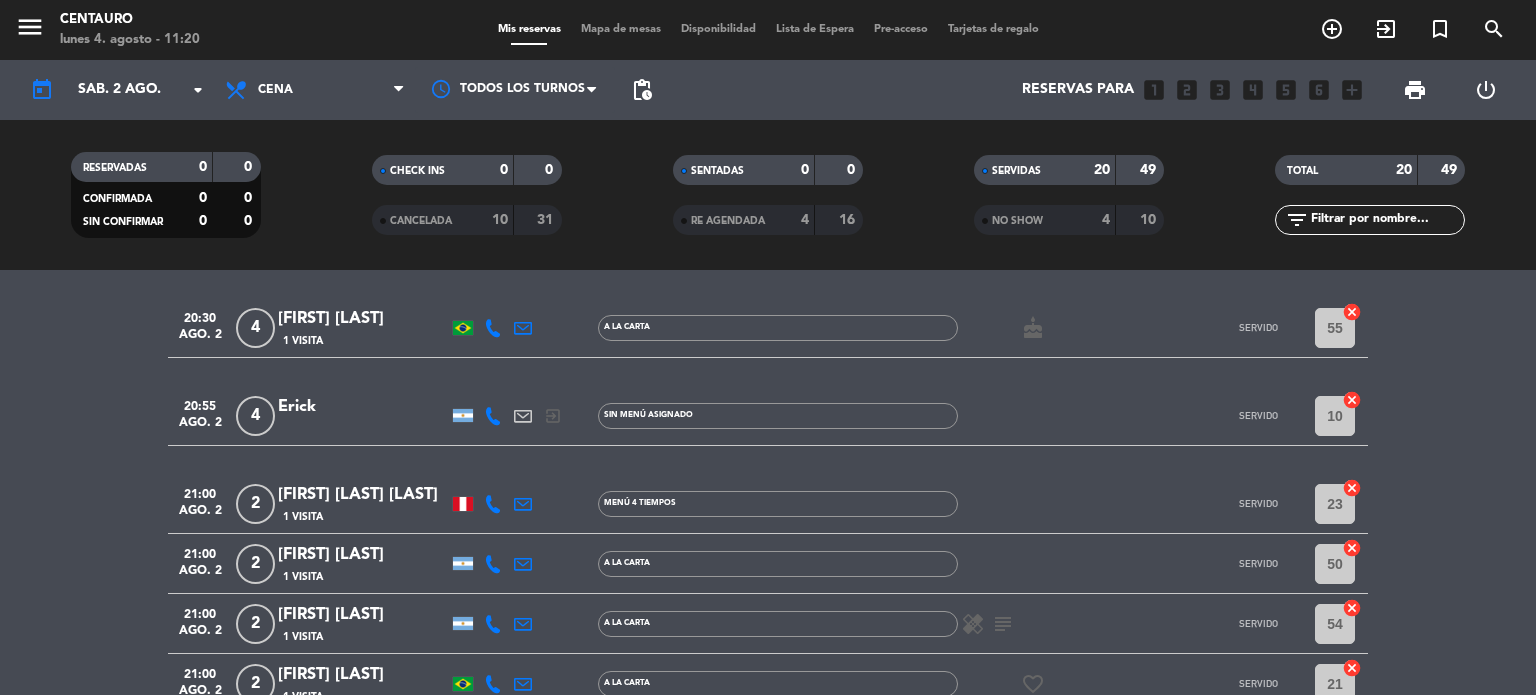 scroll, scrollTop: 400, scrollLeft: 0, axis: vertical 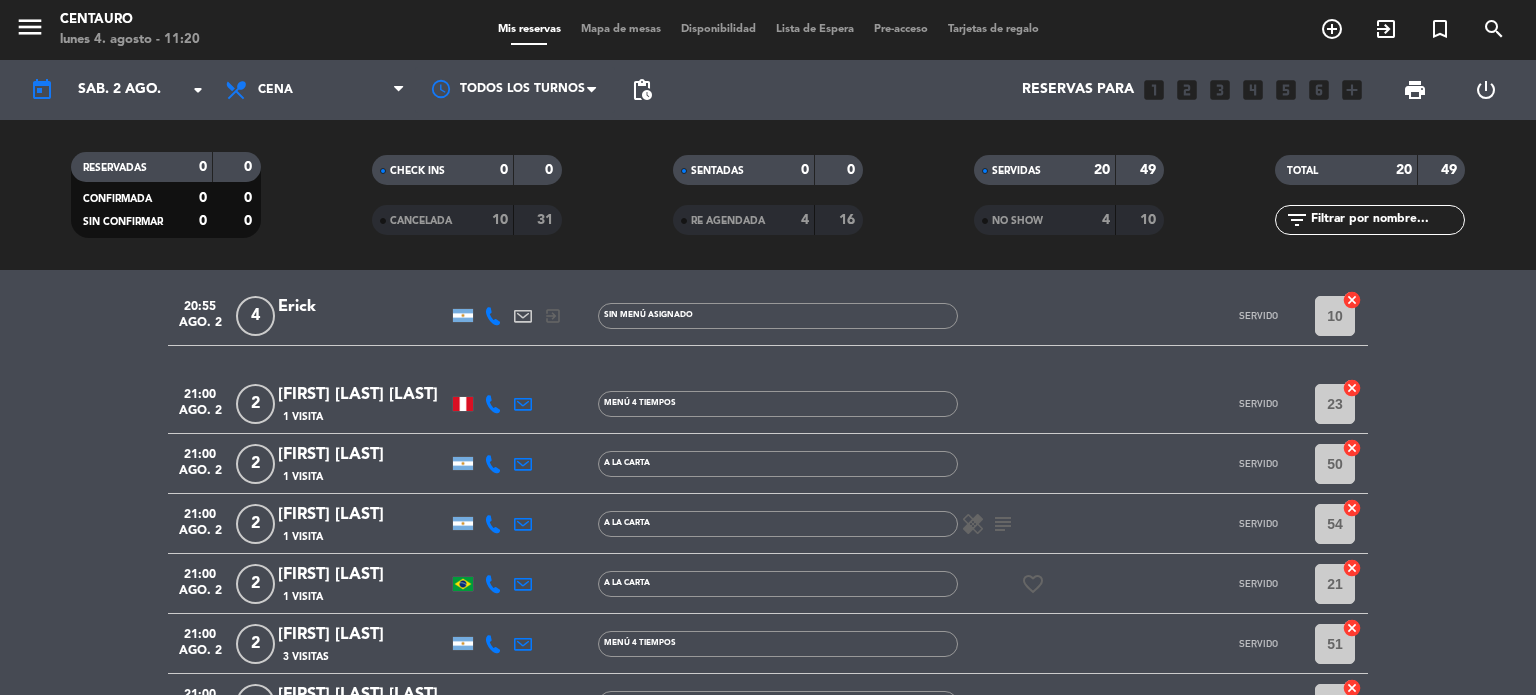 click on "subject" 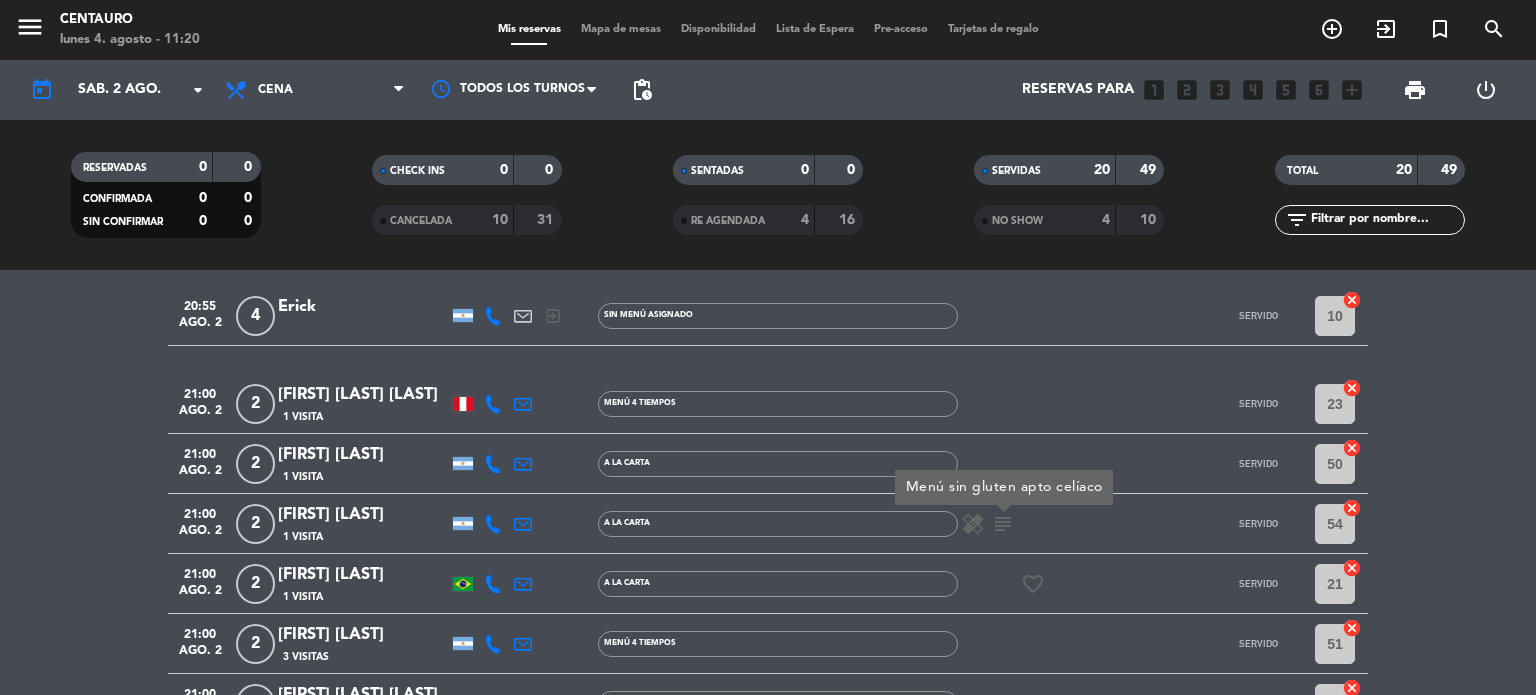 click on "SERVIDO" 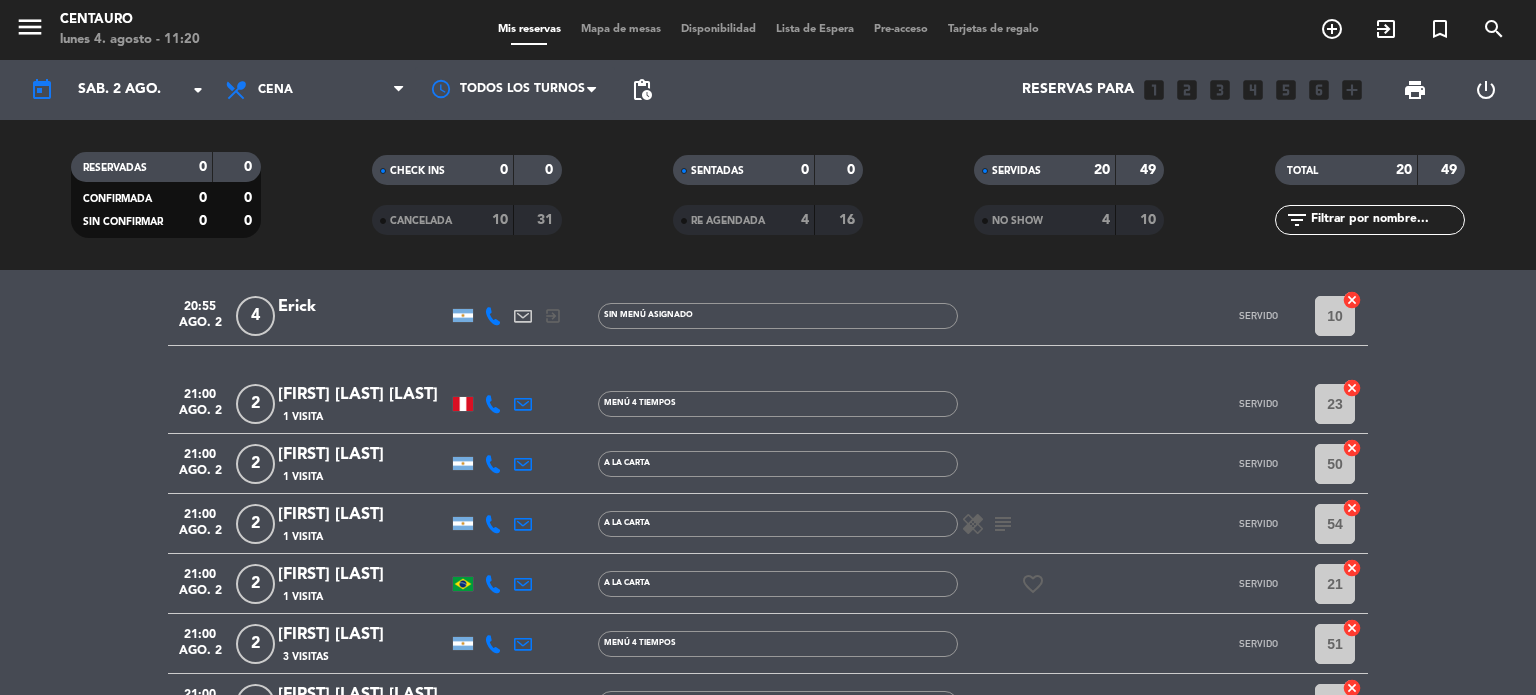 scroll, scrollTop: 800, scrollLeft: 0, axis: vertical 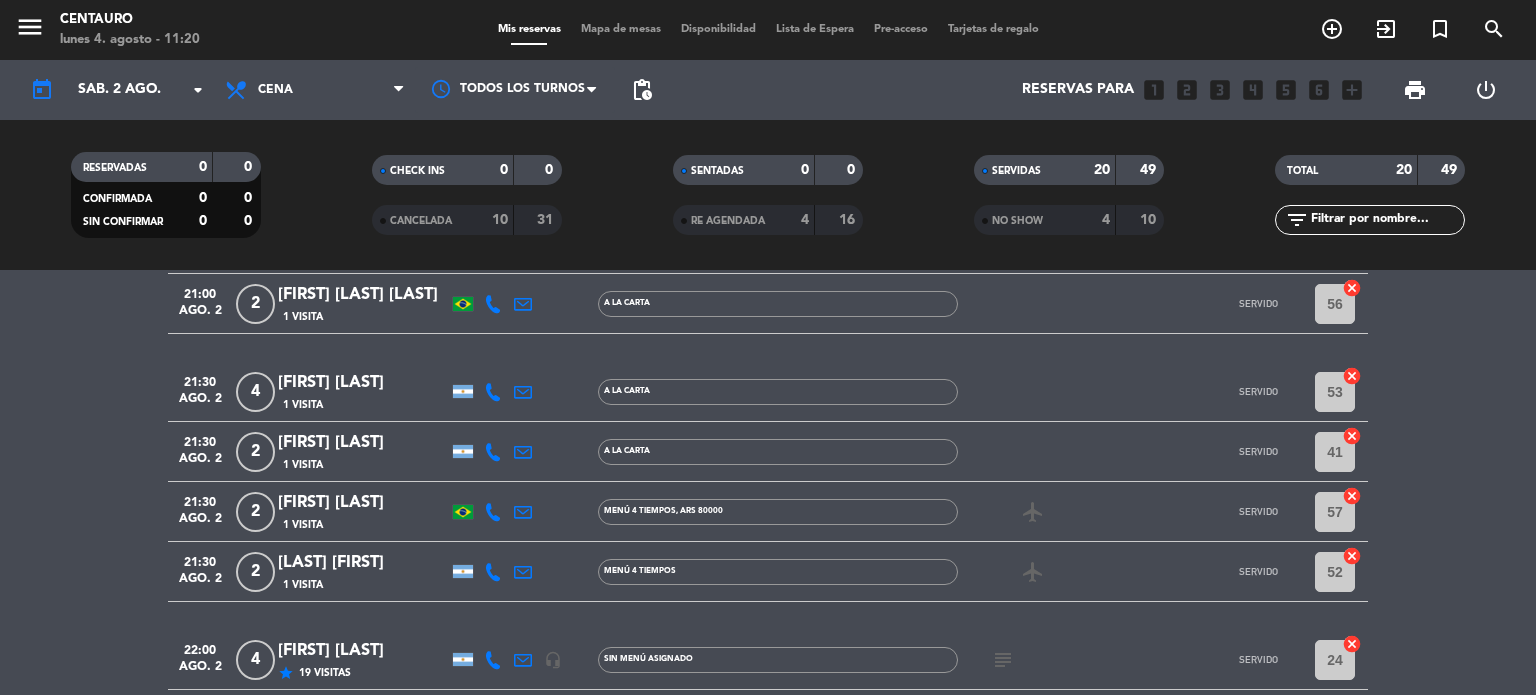click on "subject" 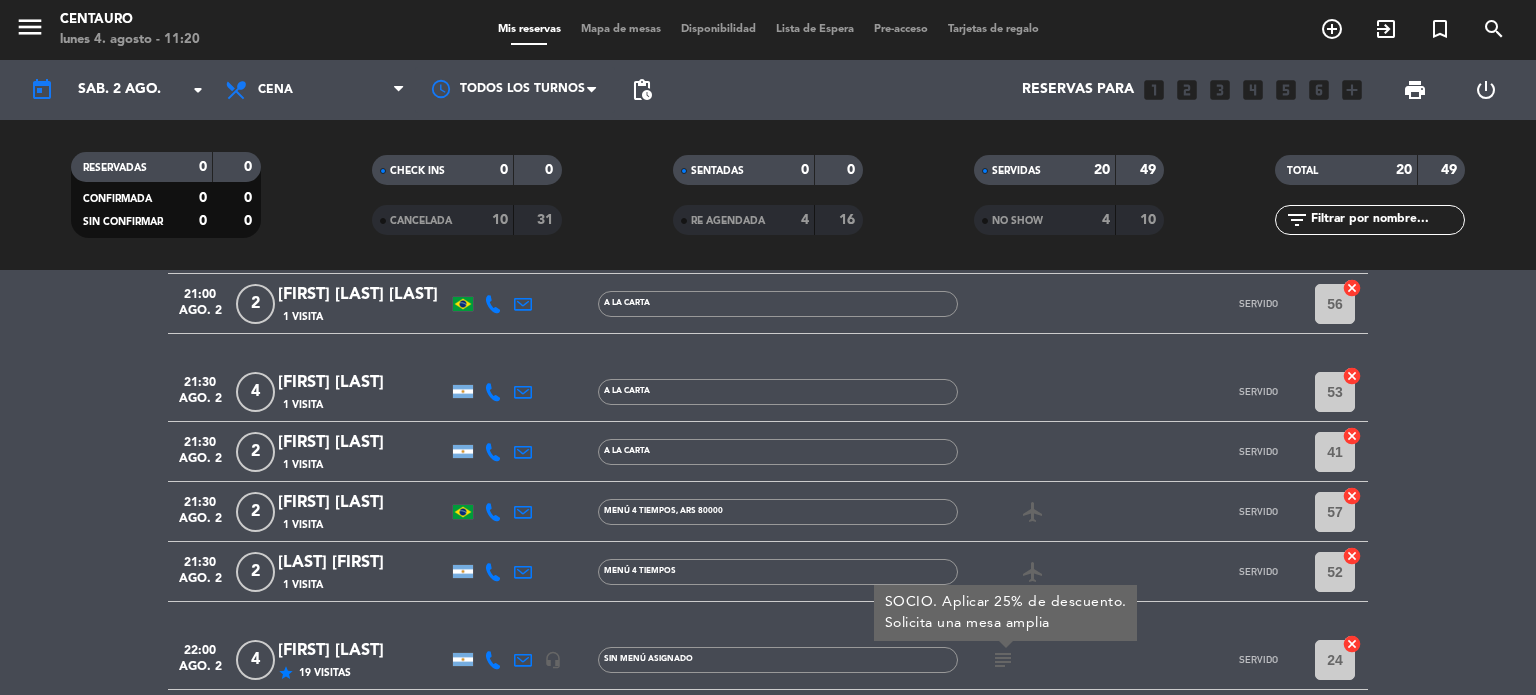 click on "SOCIO. Aplicar 25% de descuento.
Solicita una mesa amplia" at bounding box center (1005, 613) 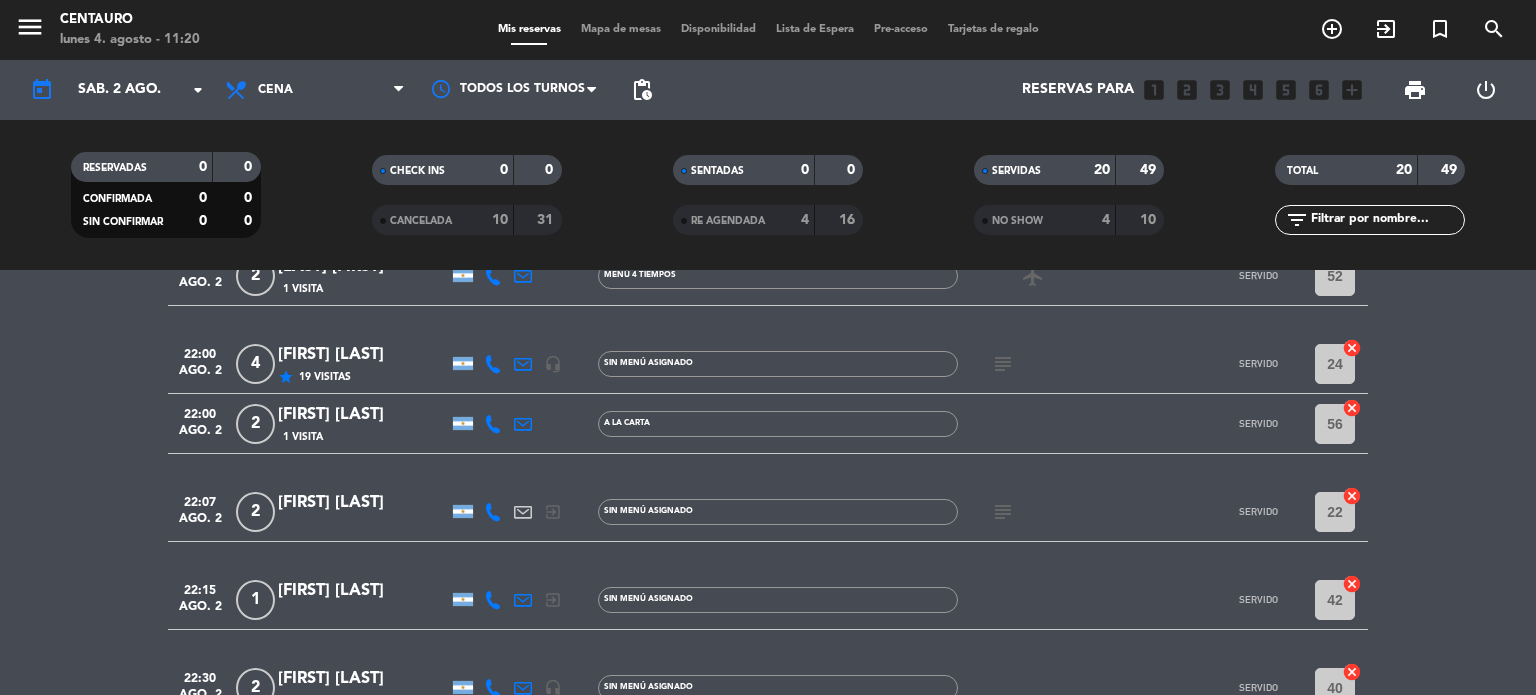 scroll, scrollTop: 1100, scrollLeft: 0, axis: vertical 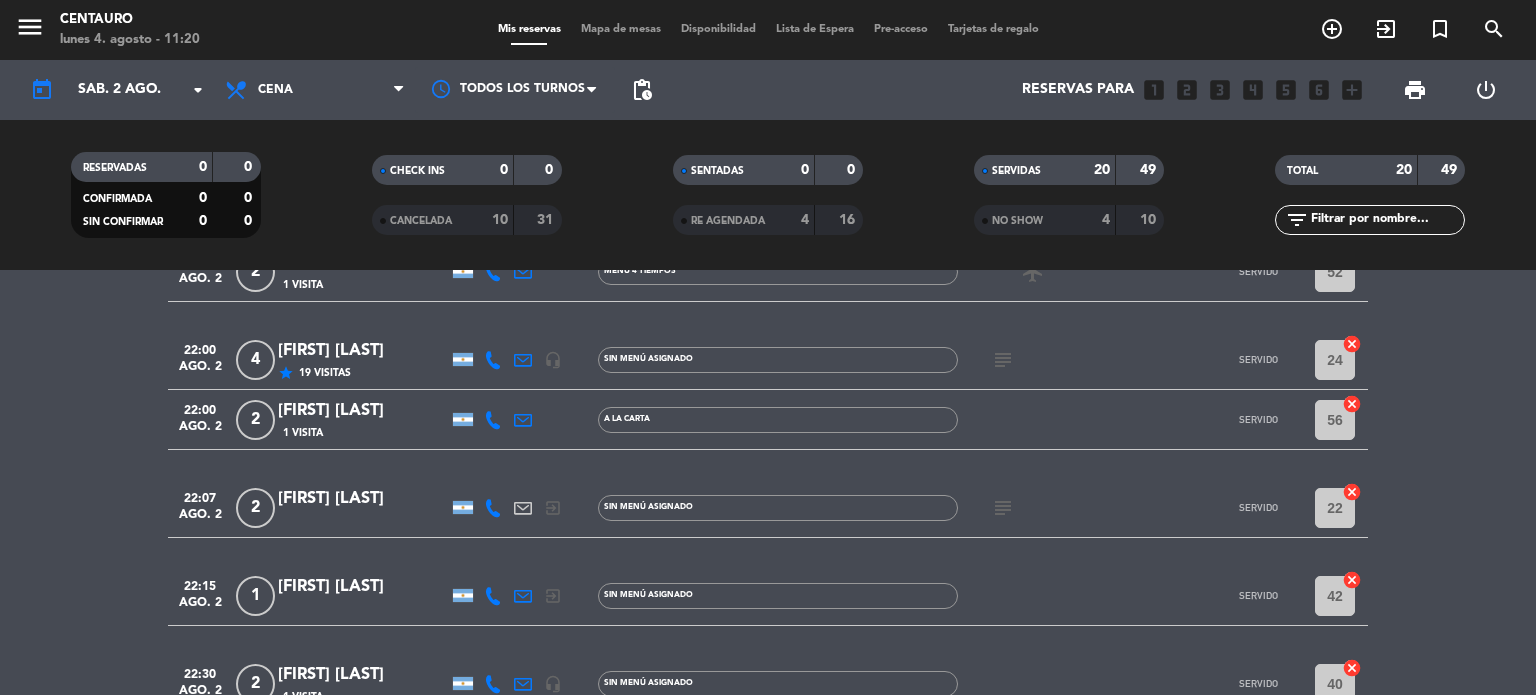 click on "subject" 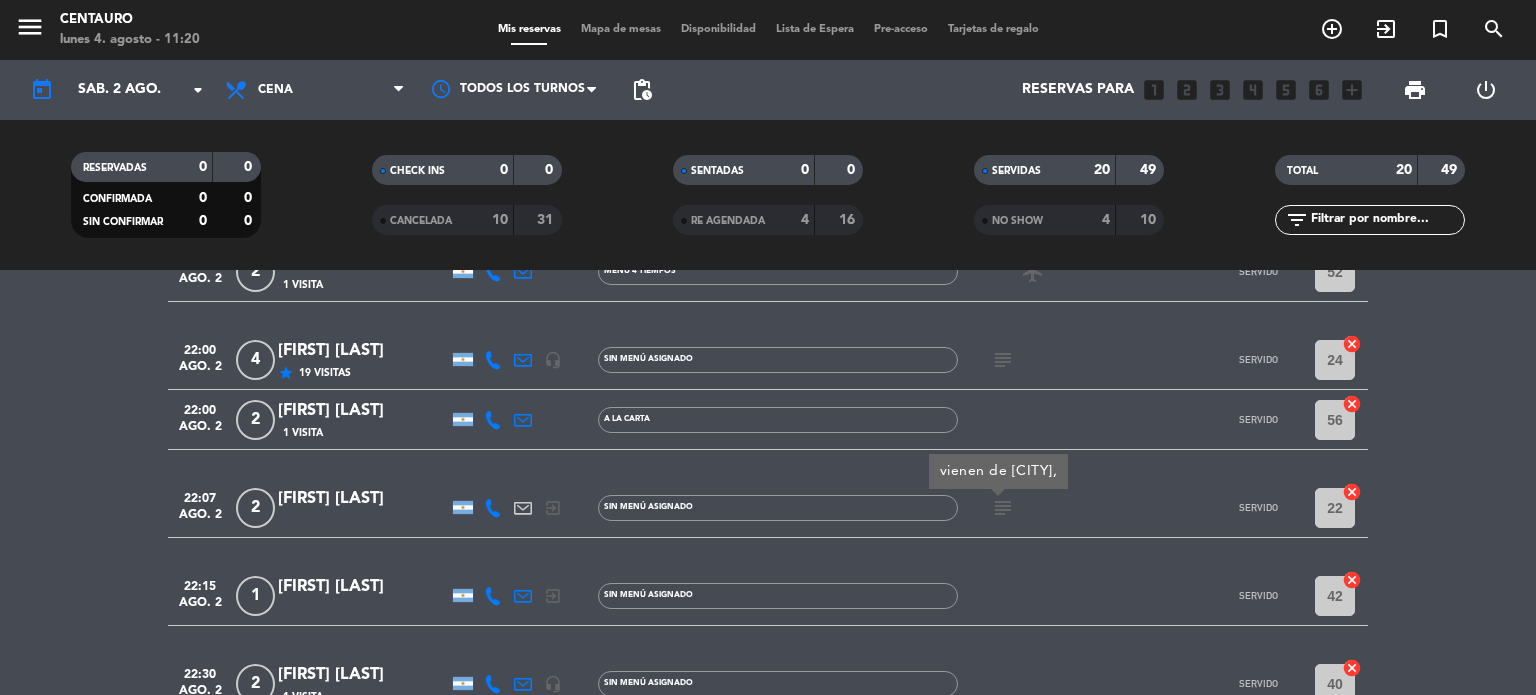 click on "subject  vienen de [CITY]," 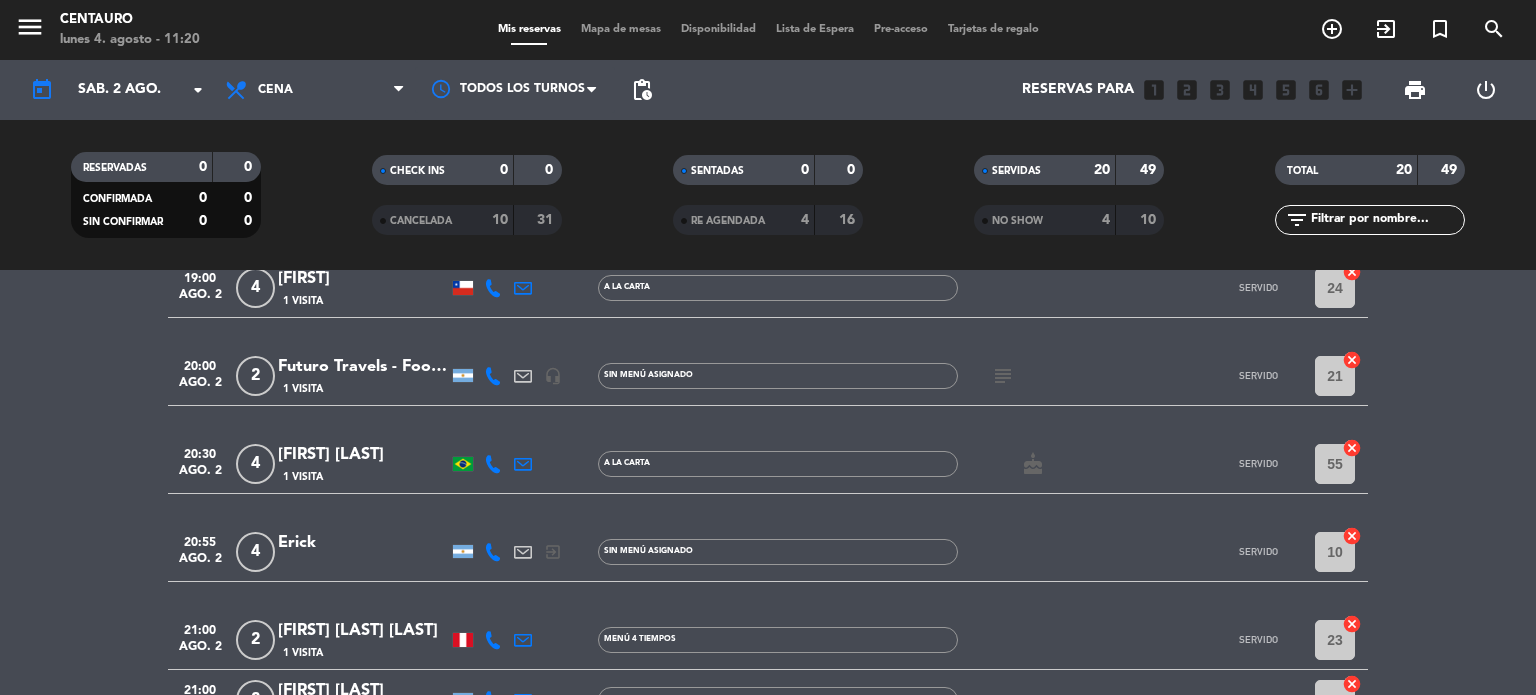 scroll, scrollTop: 0, scrollLeft: 0, axis: both 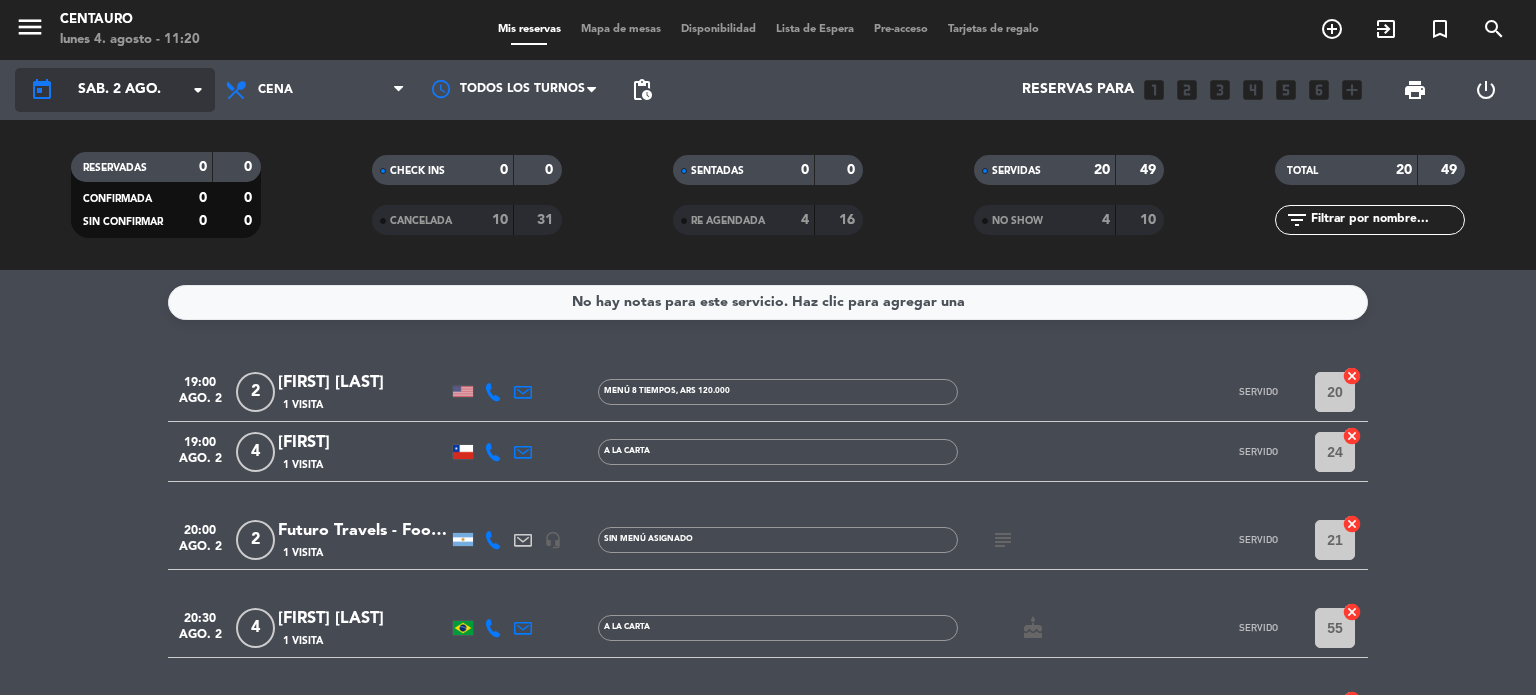 click on "arrow_drop_down" 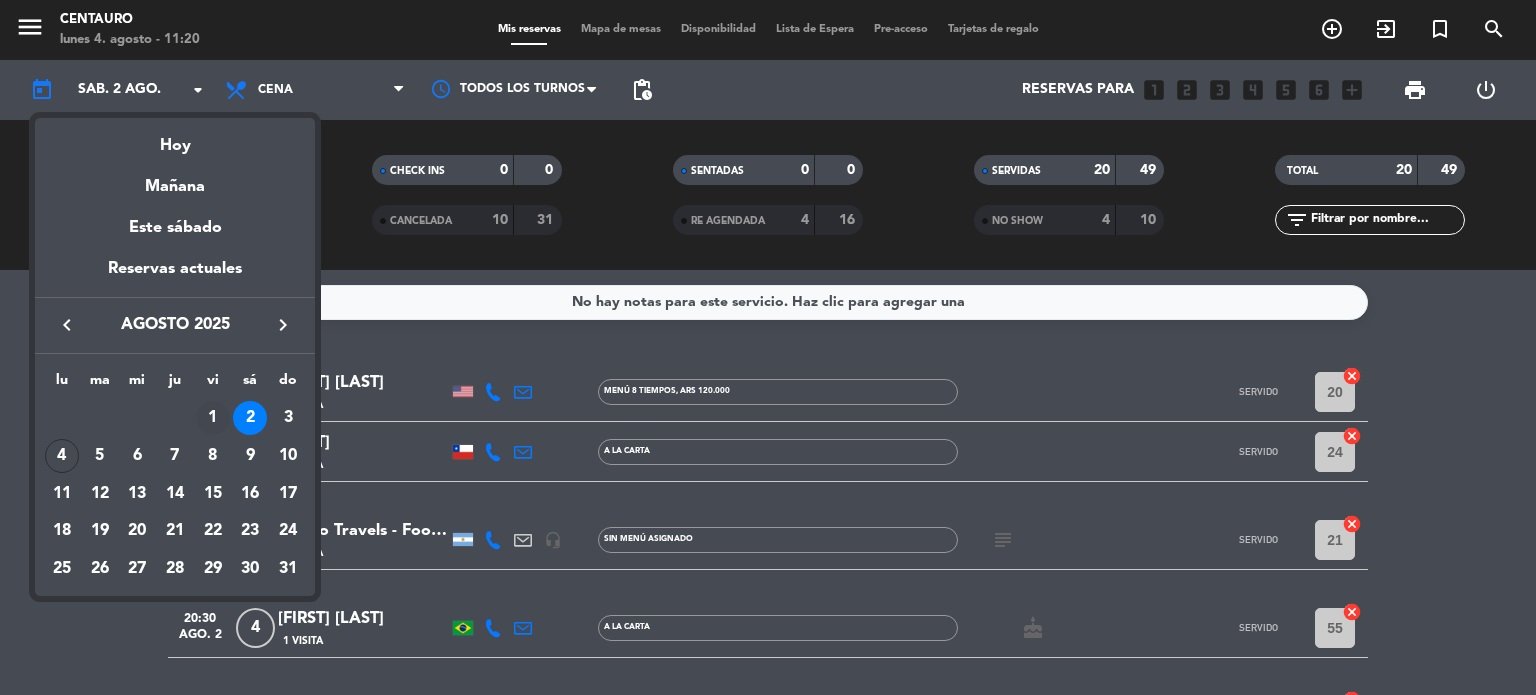 click on "1" at bounding box center (213, 418) 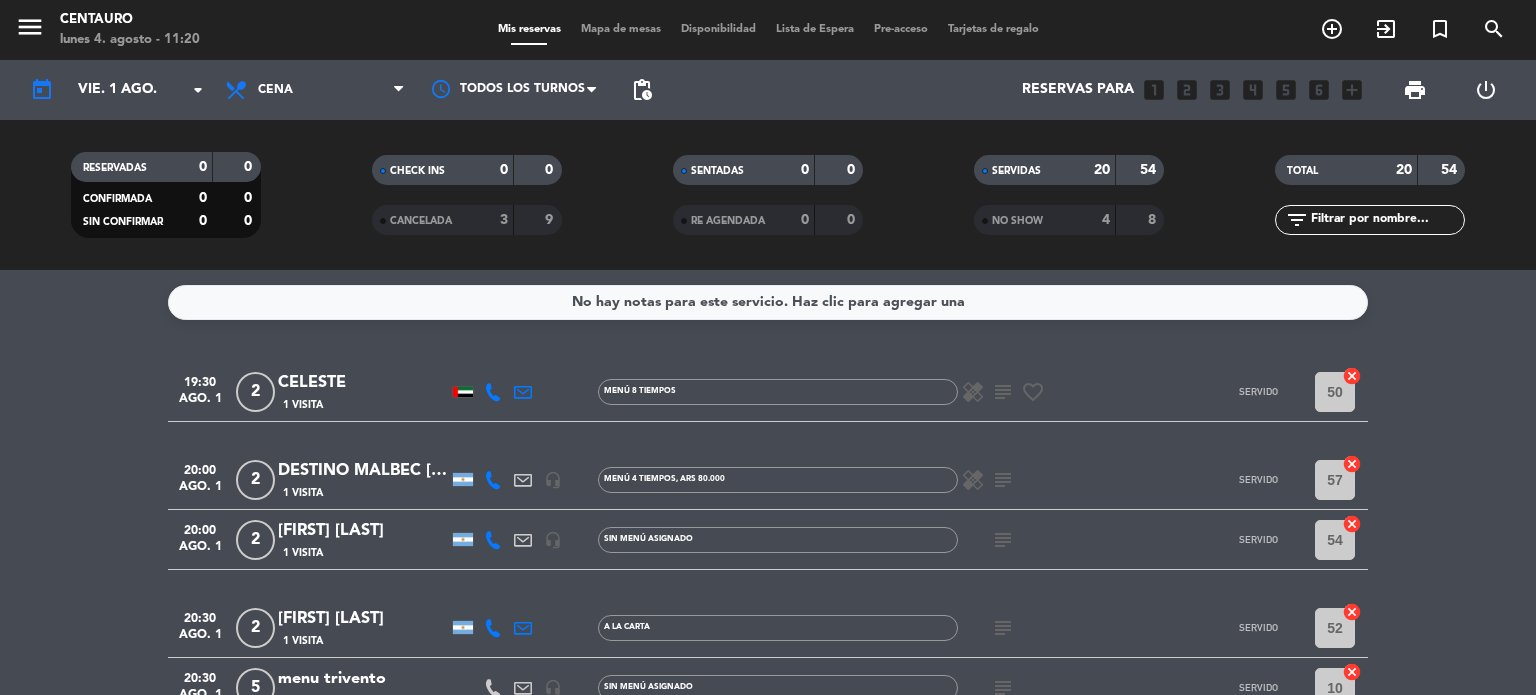 click on "subject" 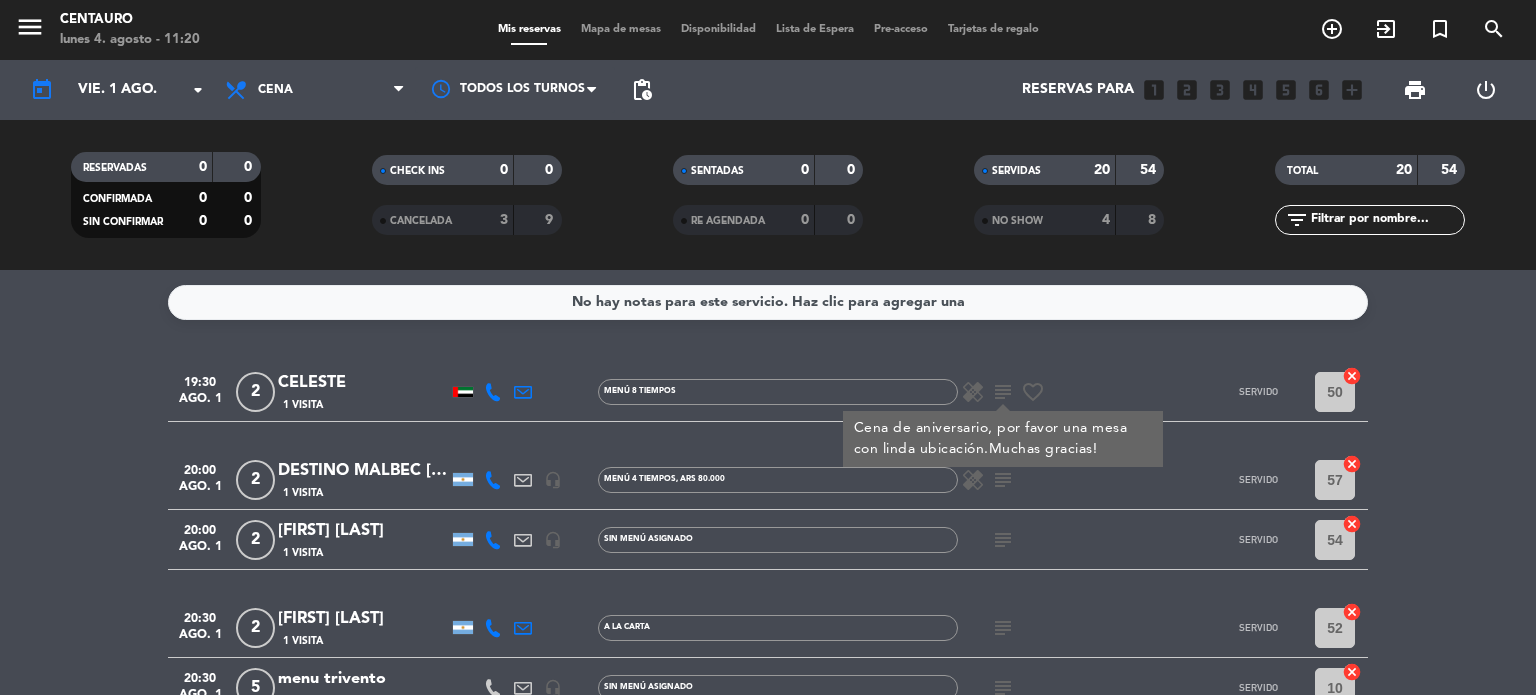 click on "CELESTE" 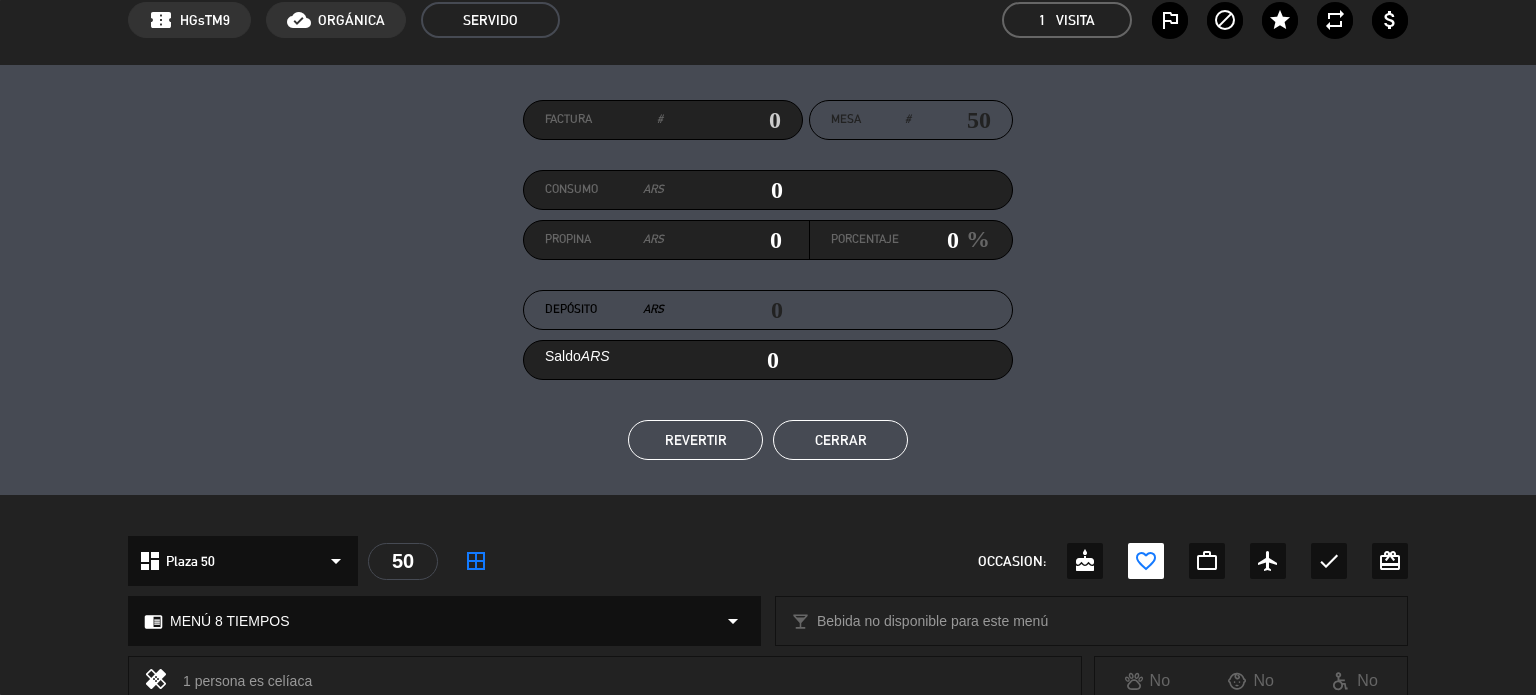 scroll, scrollTop: 0, scrollLeft: 0, axis: both 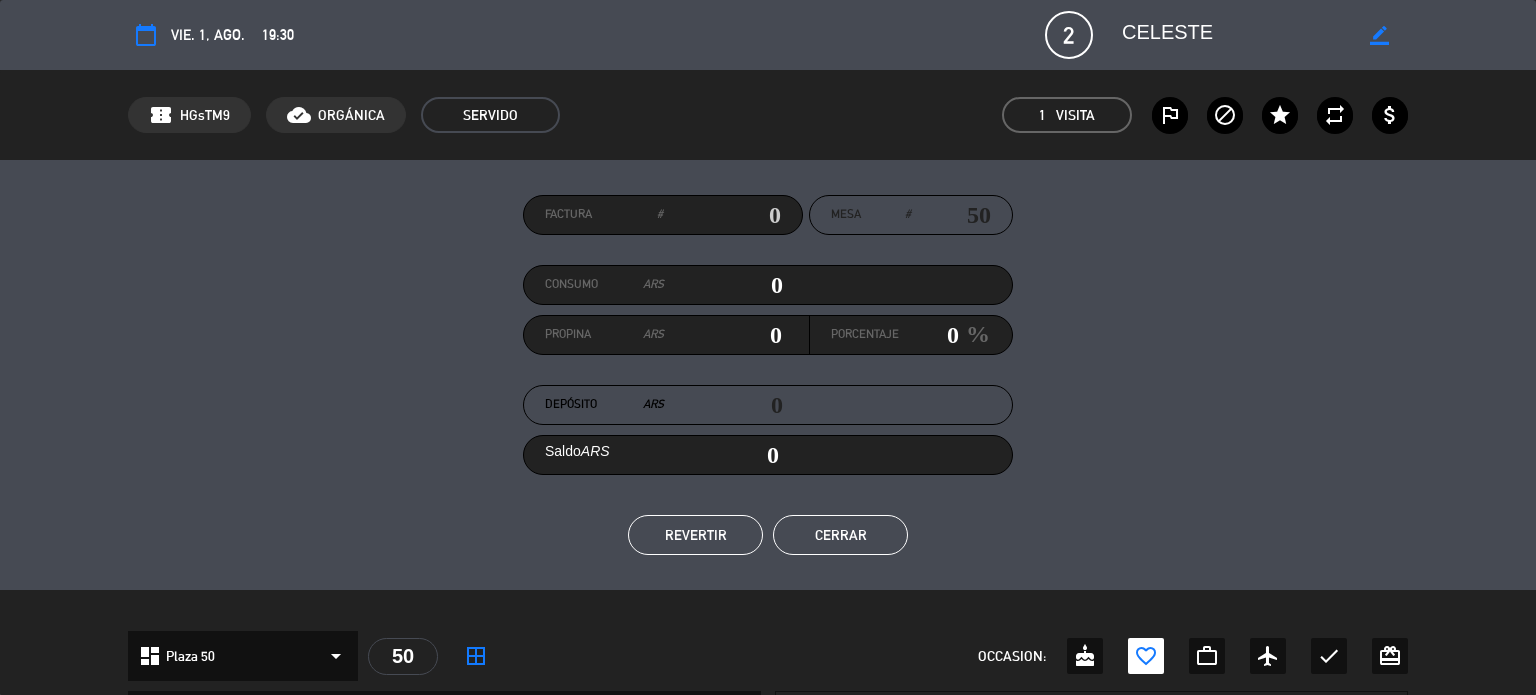 click on "calendar_today" 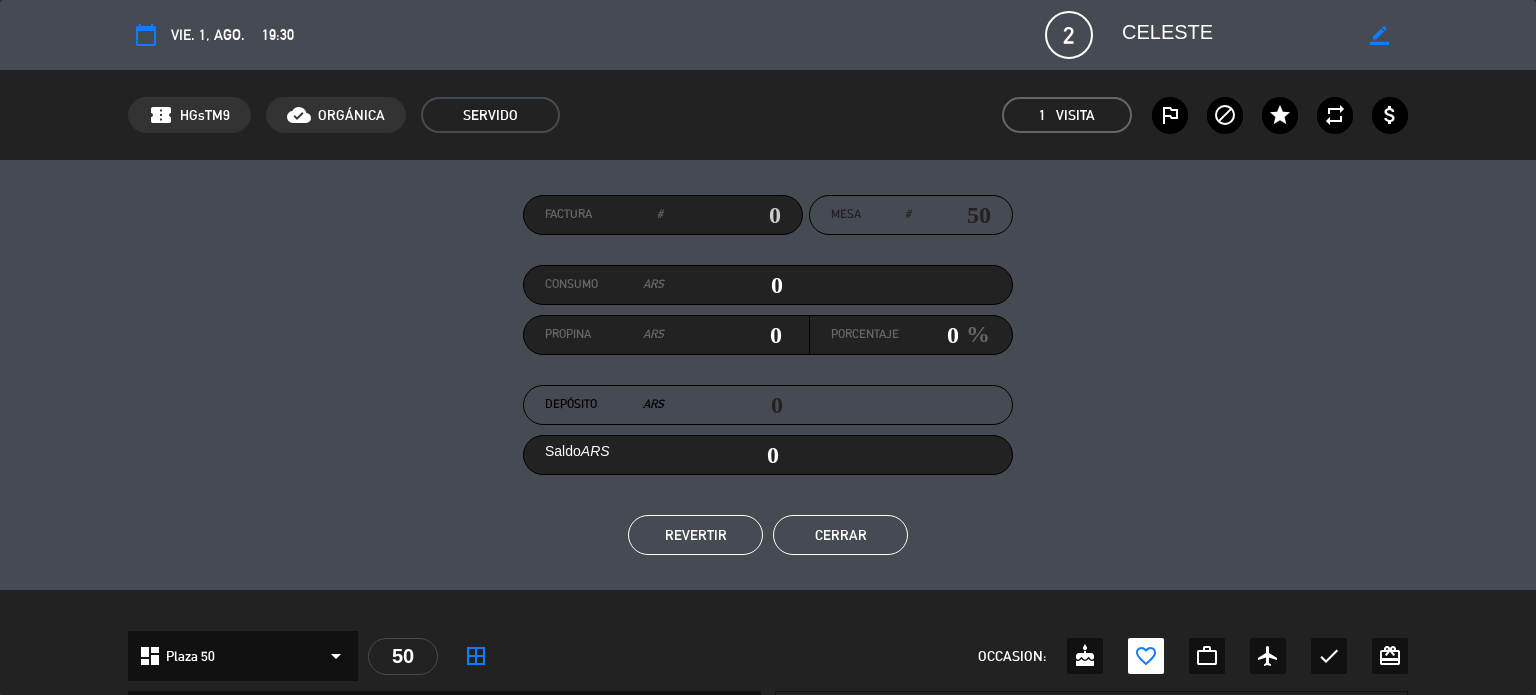click on "Cerrar" 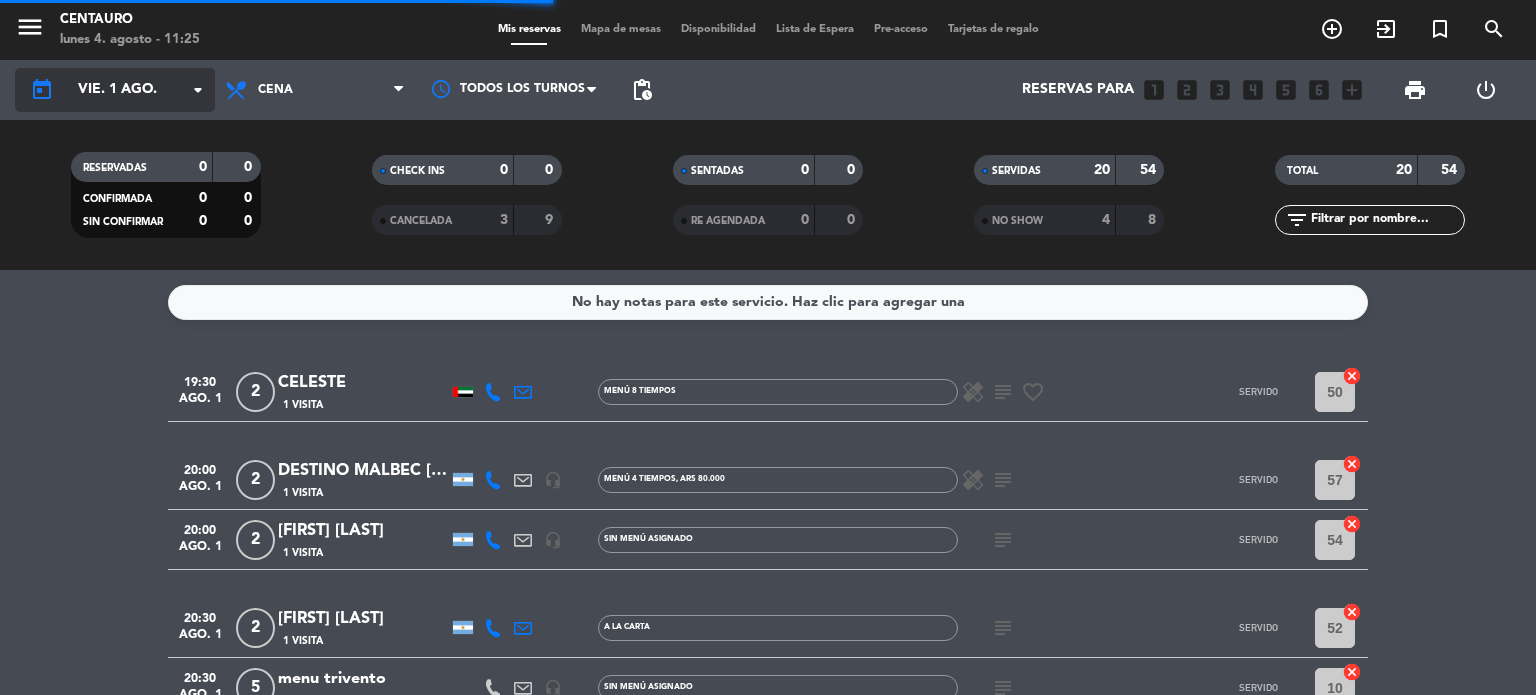 click on "vie. 1 ago." 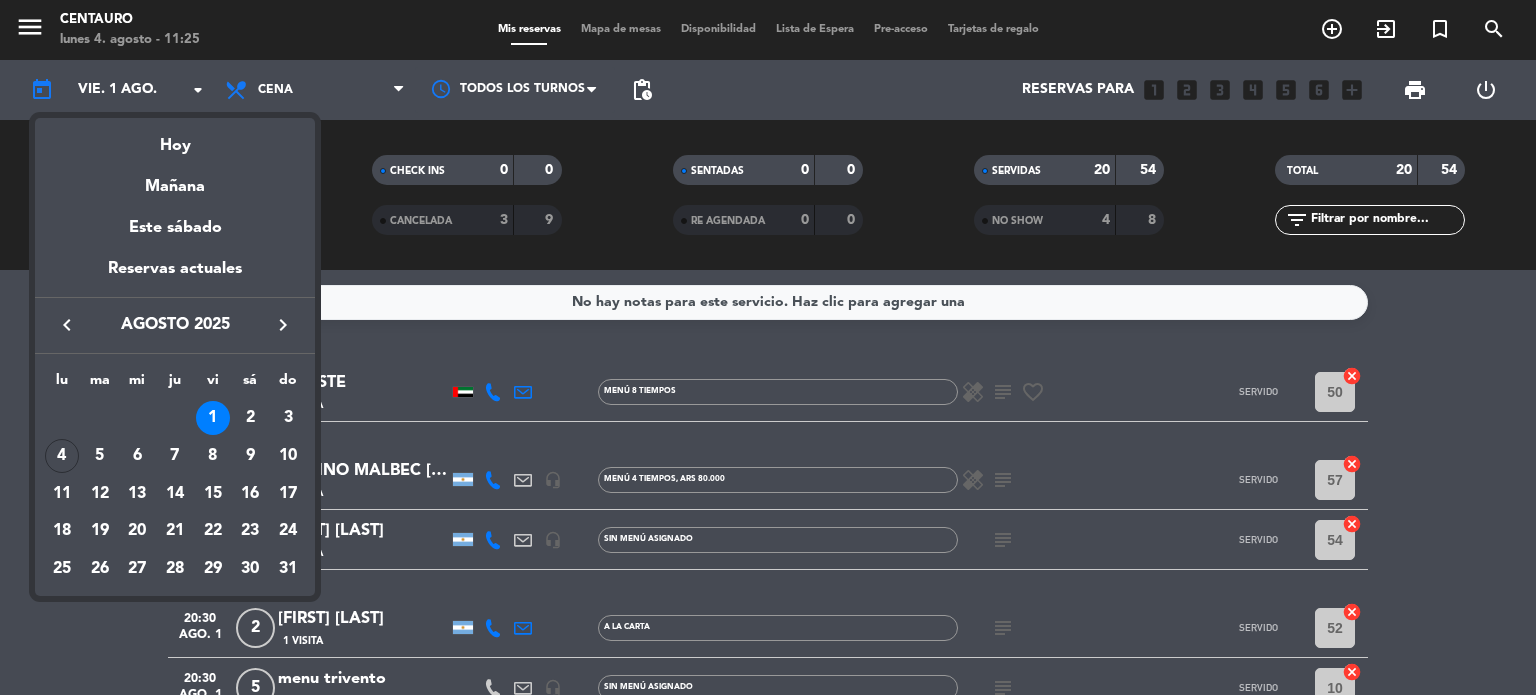 click on "keyboard_arrow_left" at bounding box center [67, 325] 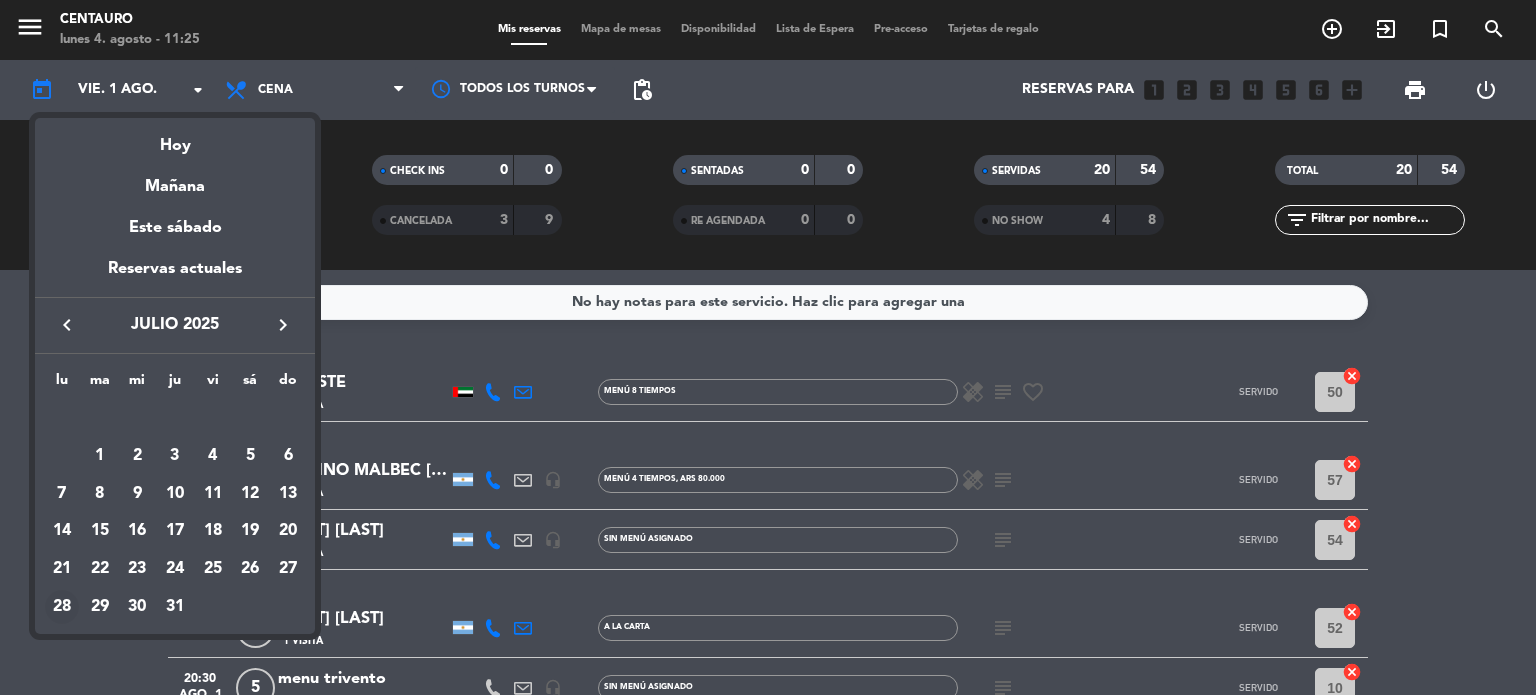click on "28" at bounding box center [62, 607] 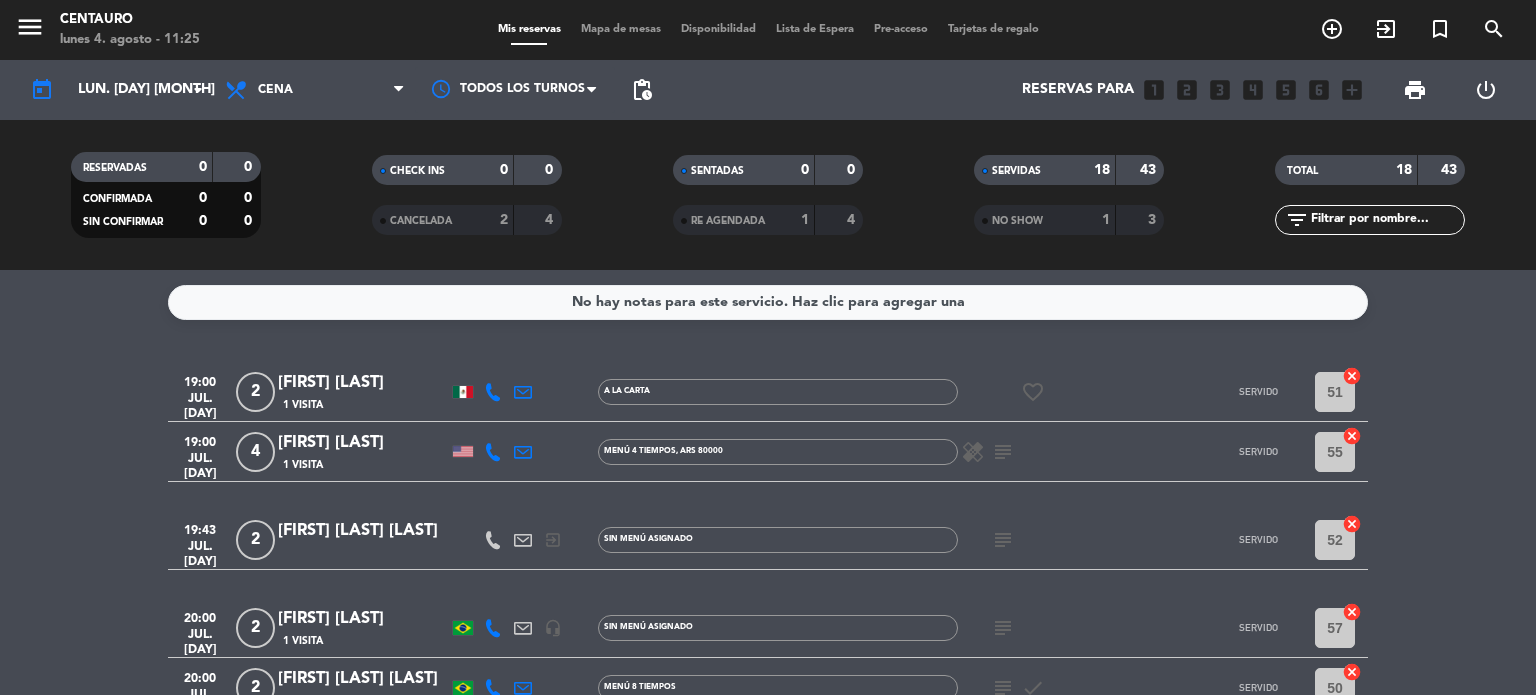 scroll, scrollTop: 100, scrollLeft: 0, axis: vertical 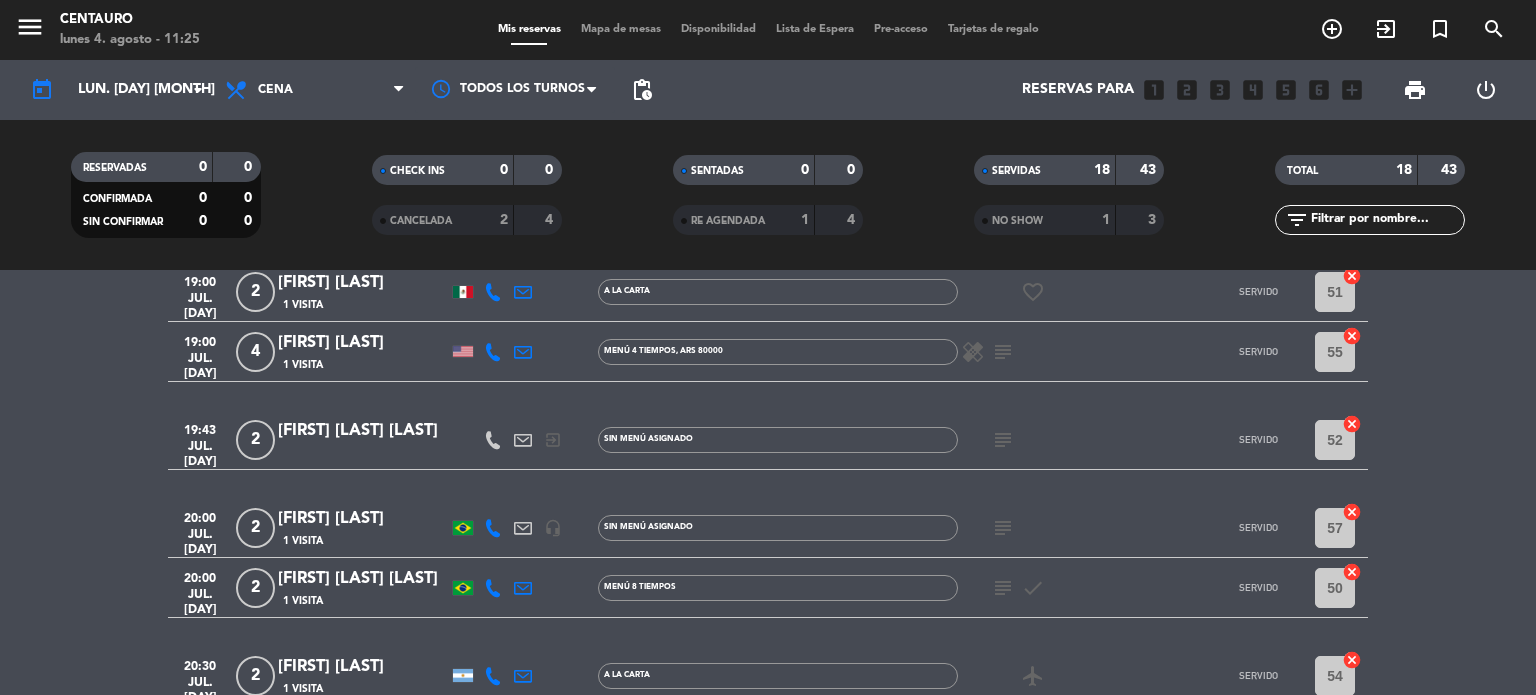 click on "healing   subject" 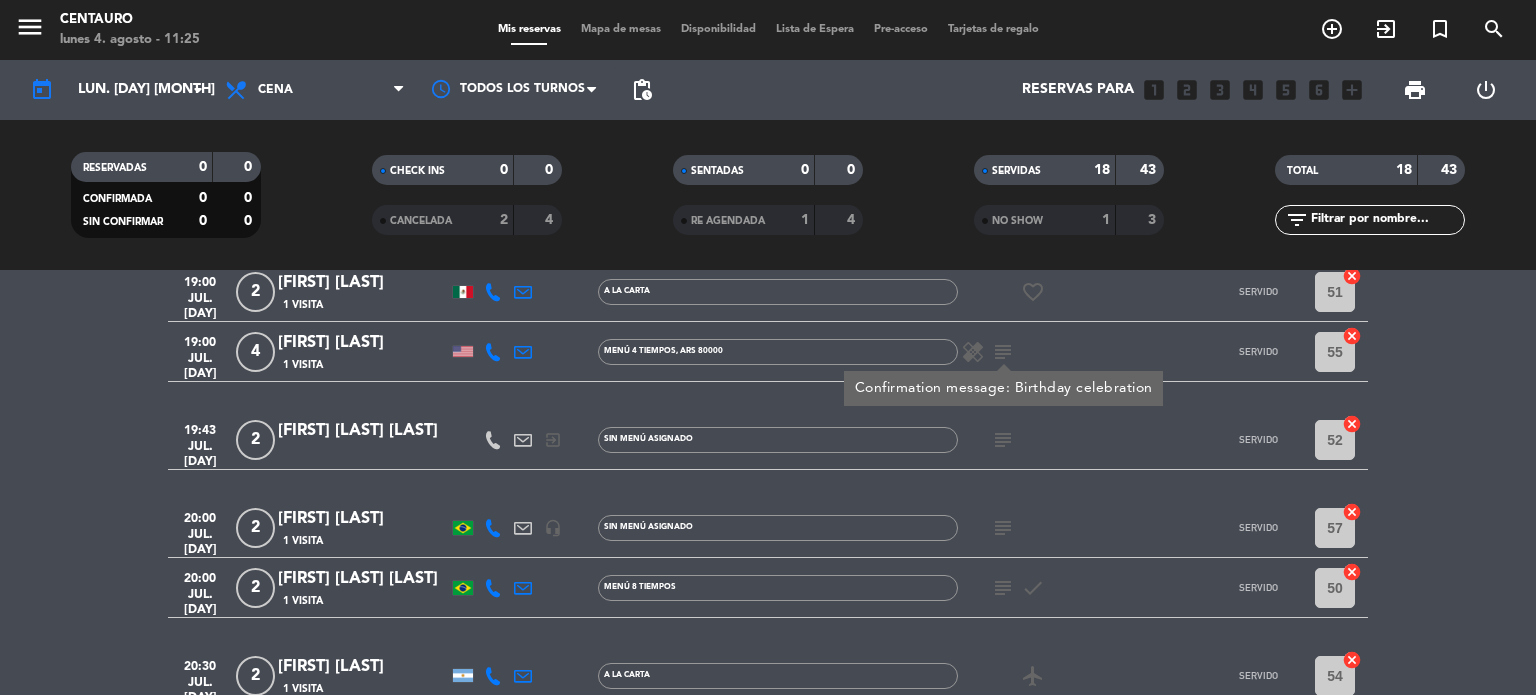 click on "subject" 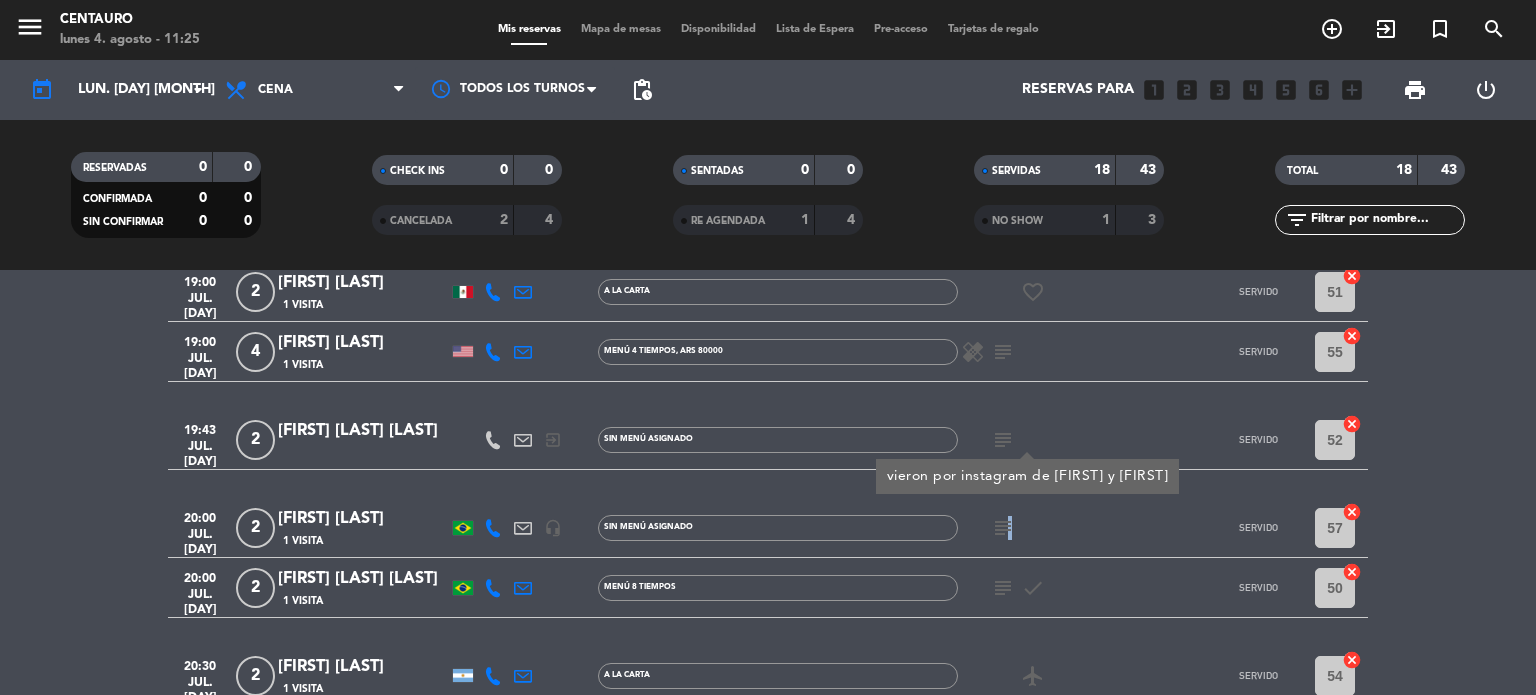 click on "subject" 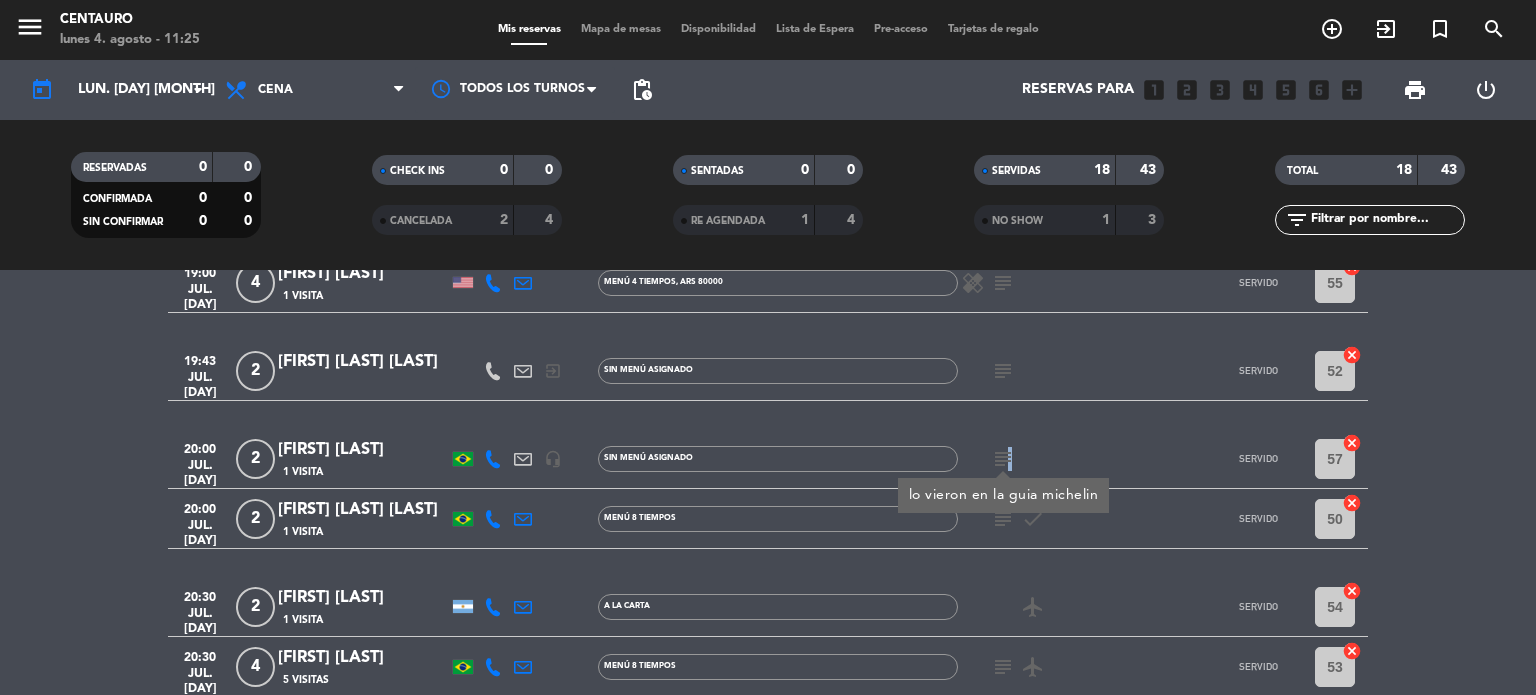 scroll, scrollTop: 200, scrollLeft: 0, axis: vertical 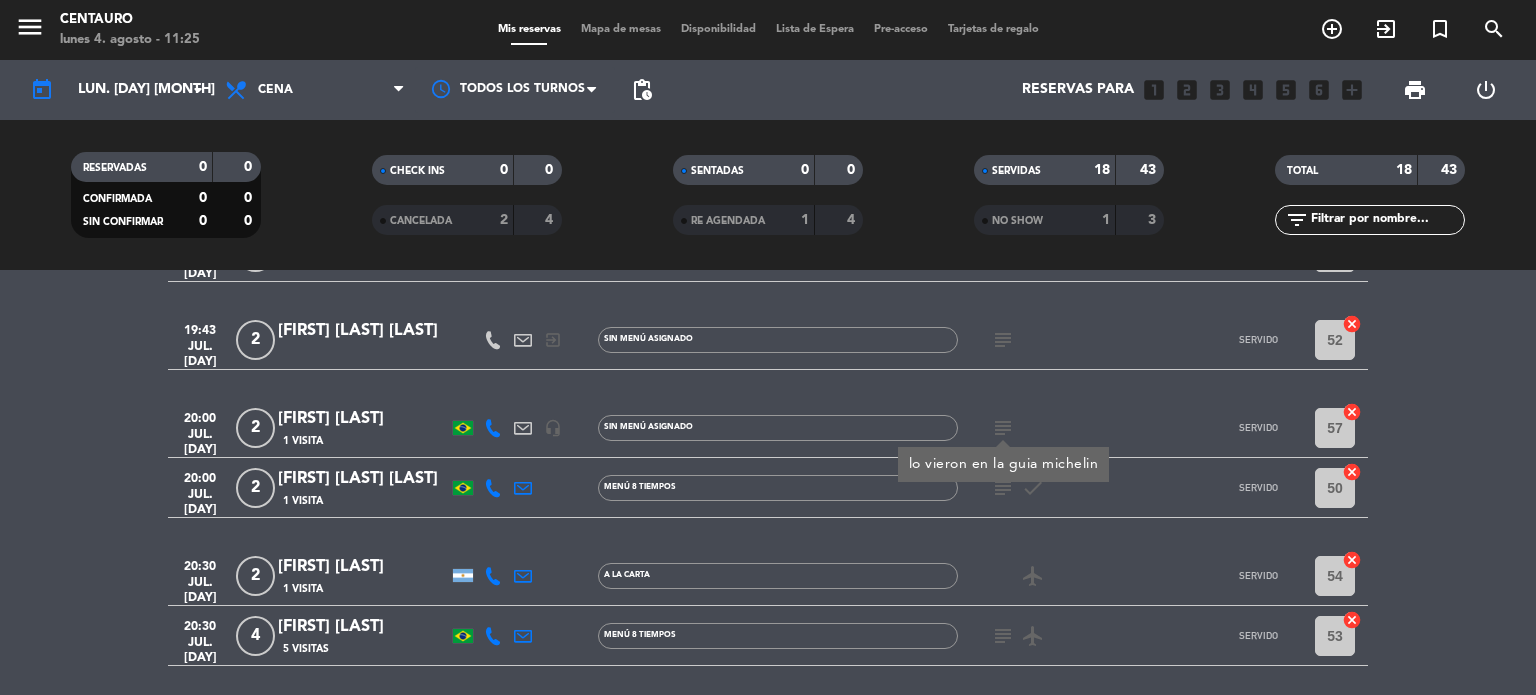 click on "subject" 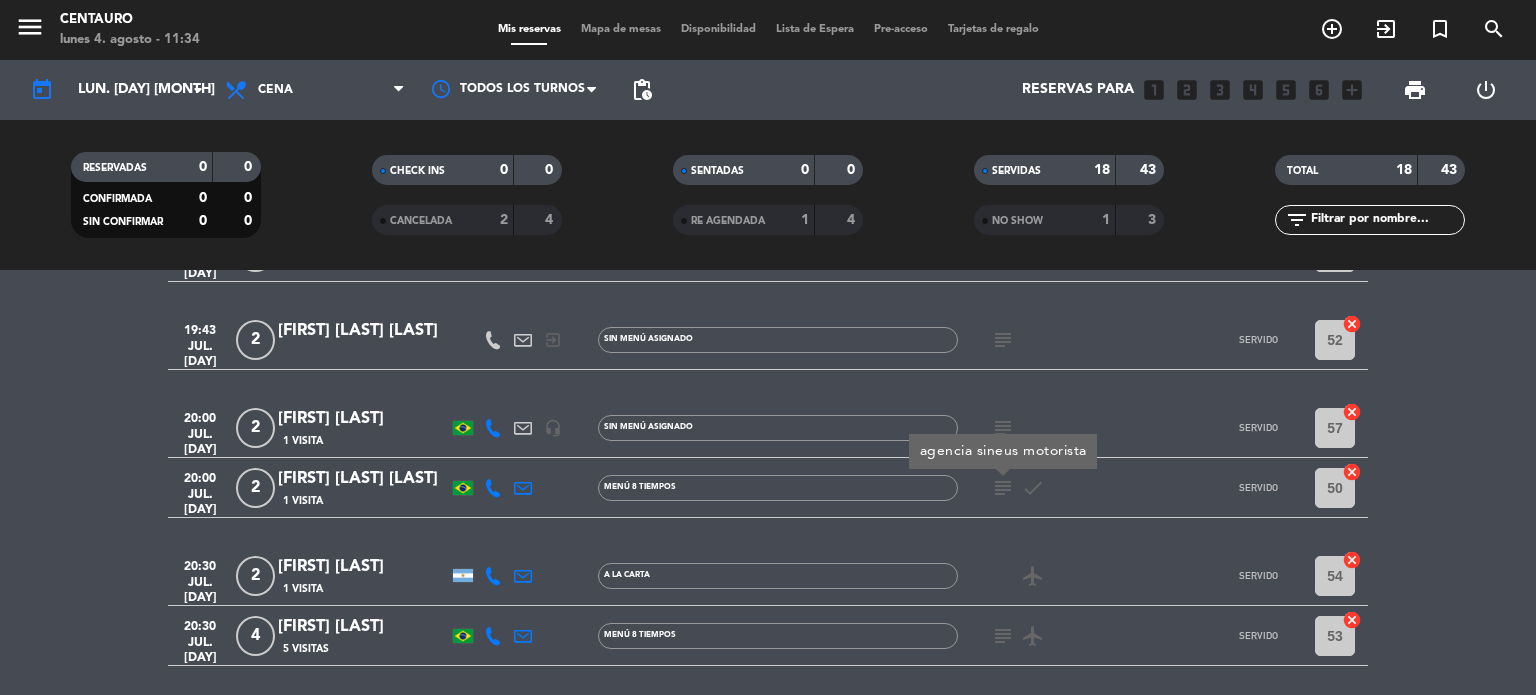 click on "[FIRST] [LAST] [LAST]" 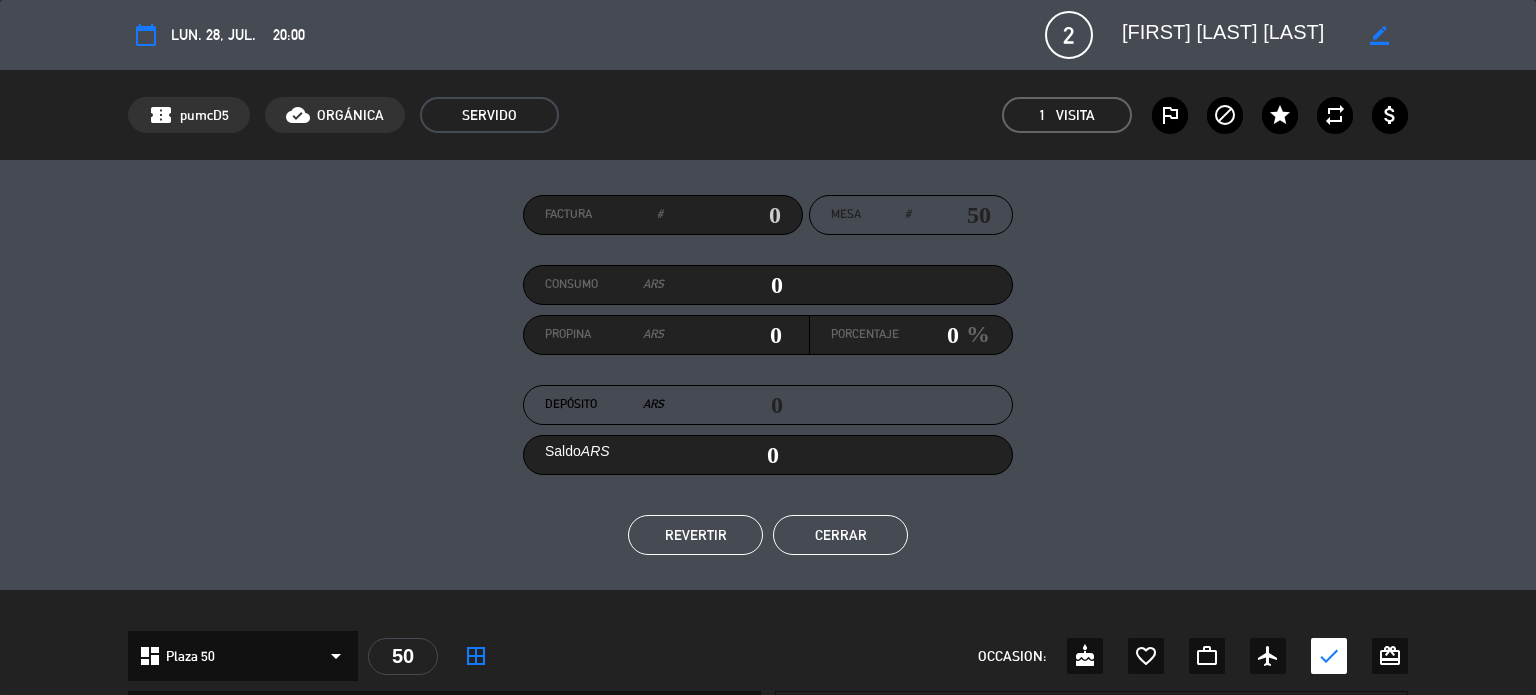 click on "Cerrar" 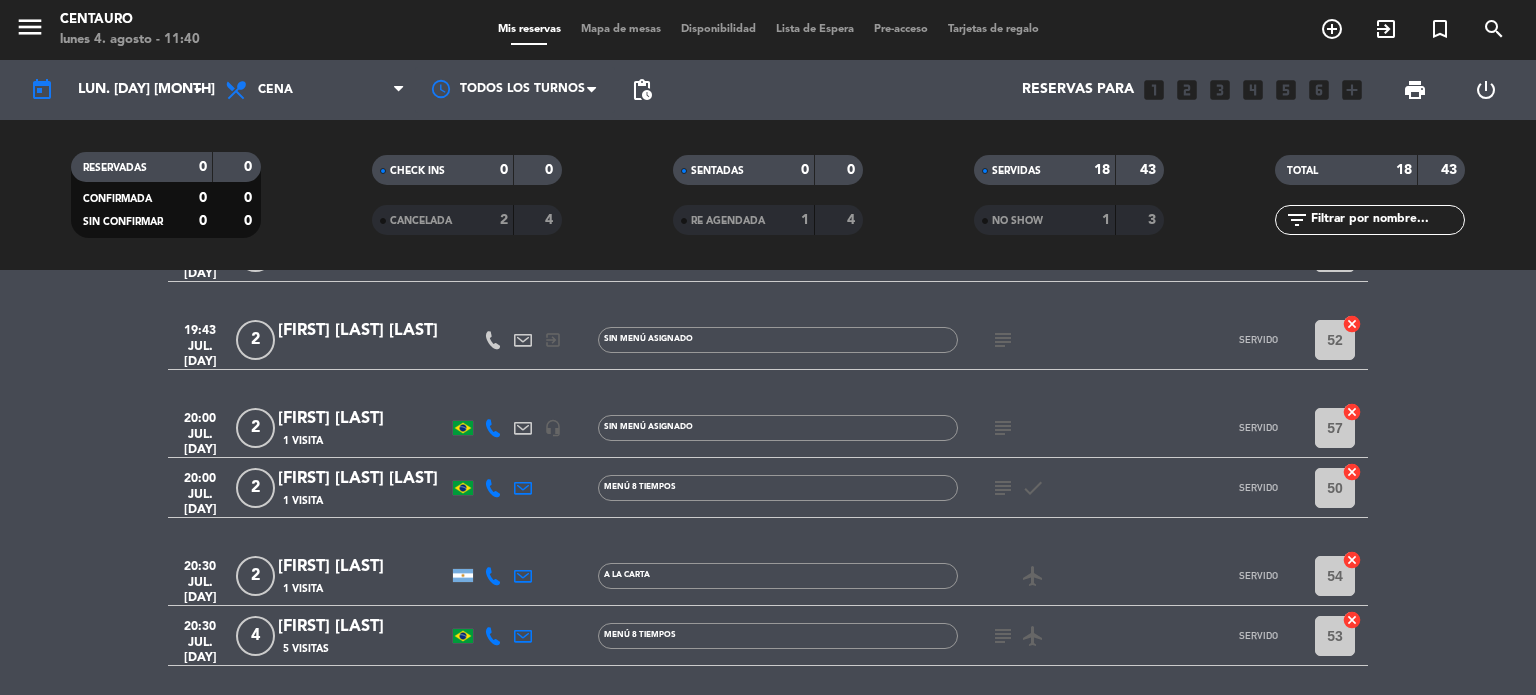 click on "subject" 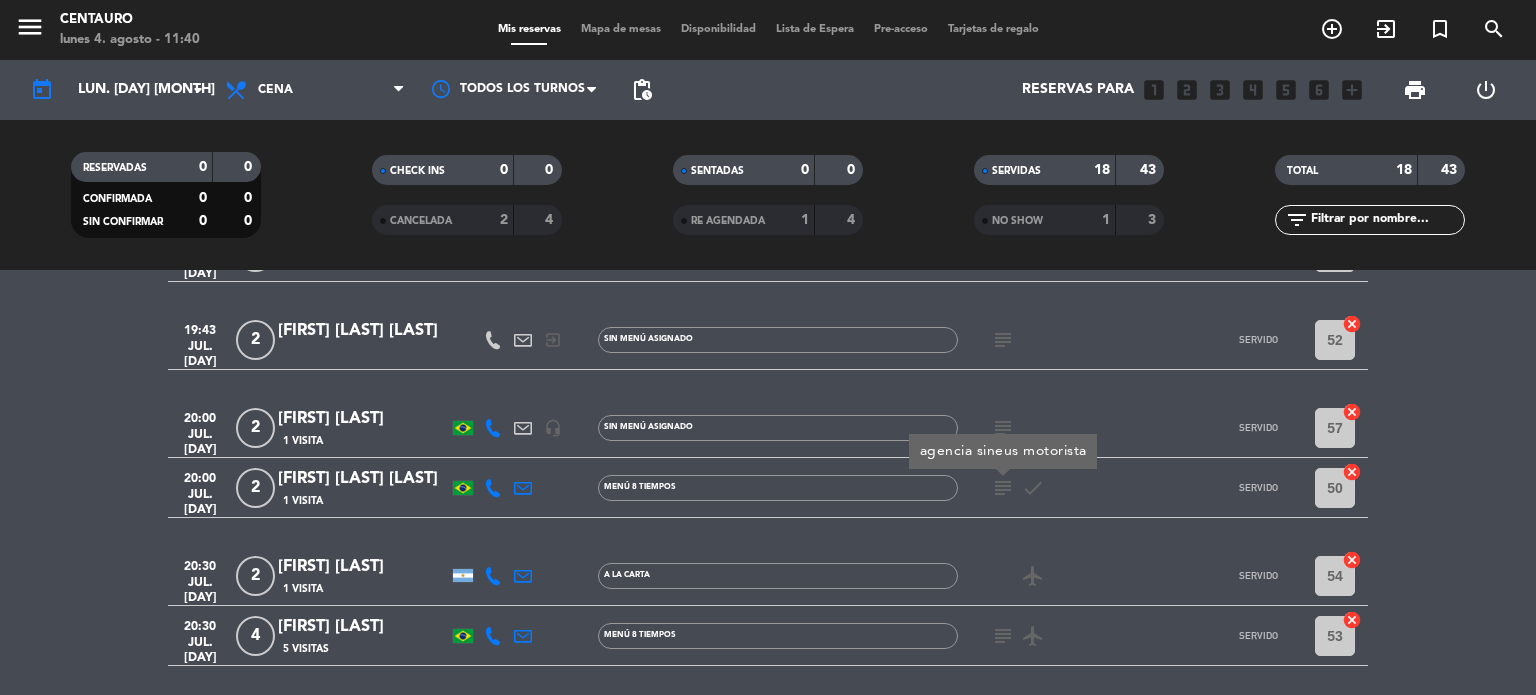 click on "subject" 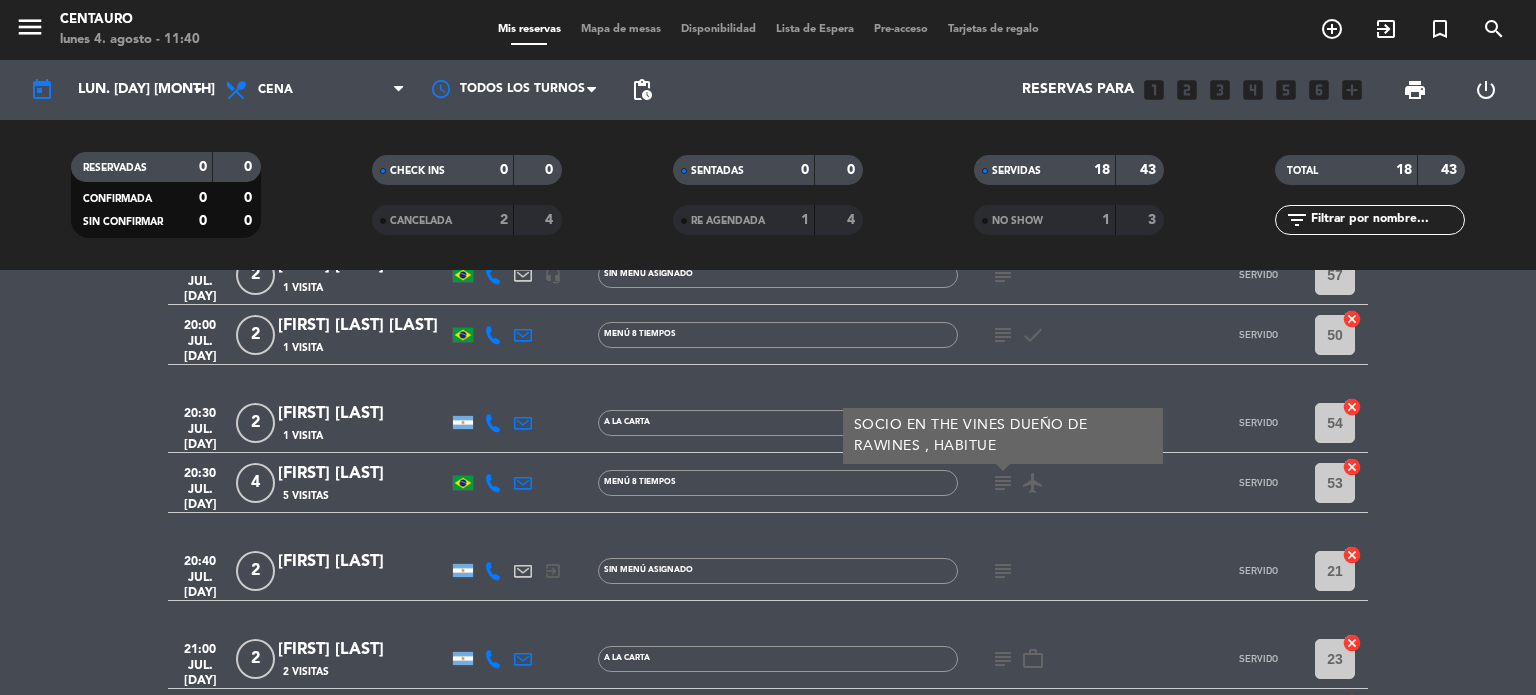 scroll, scrollTop: 400, scrollLeft: 0, axis: vertical 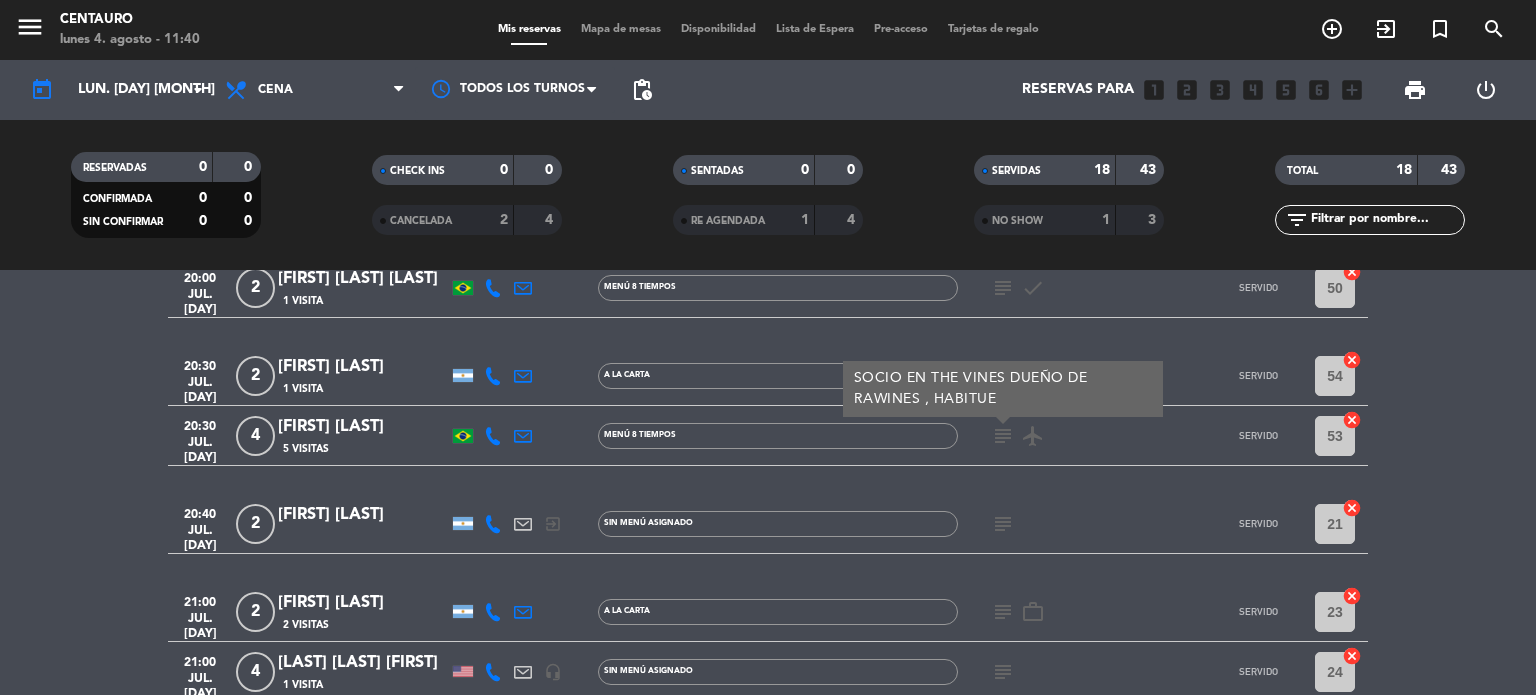click on "subject" 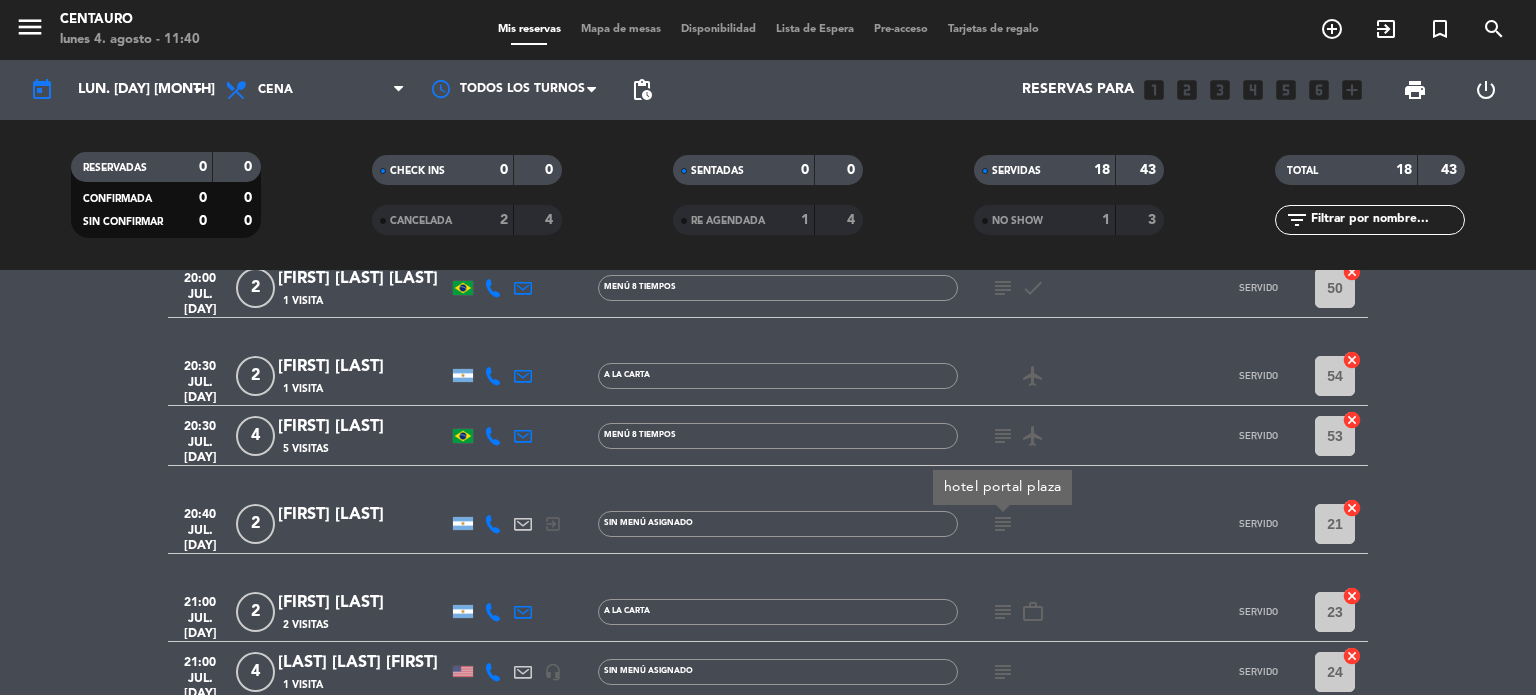 click on "subject" 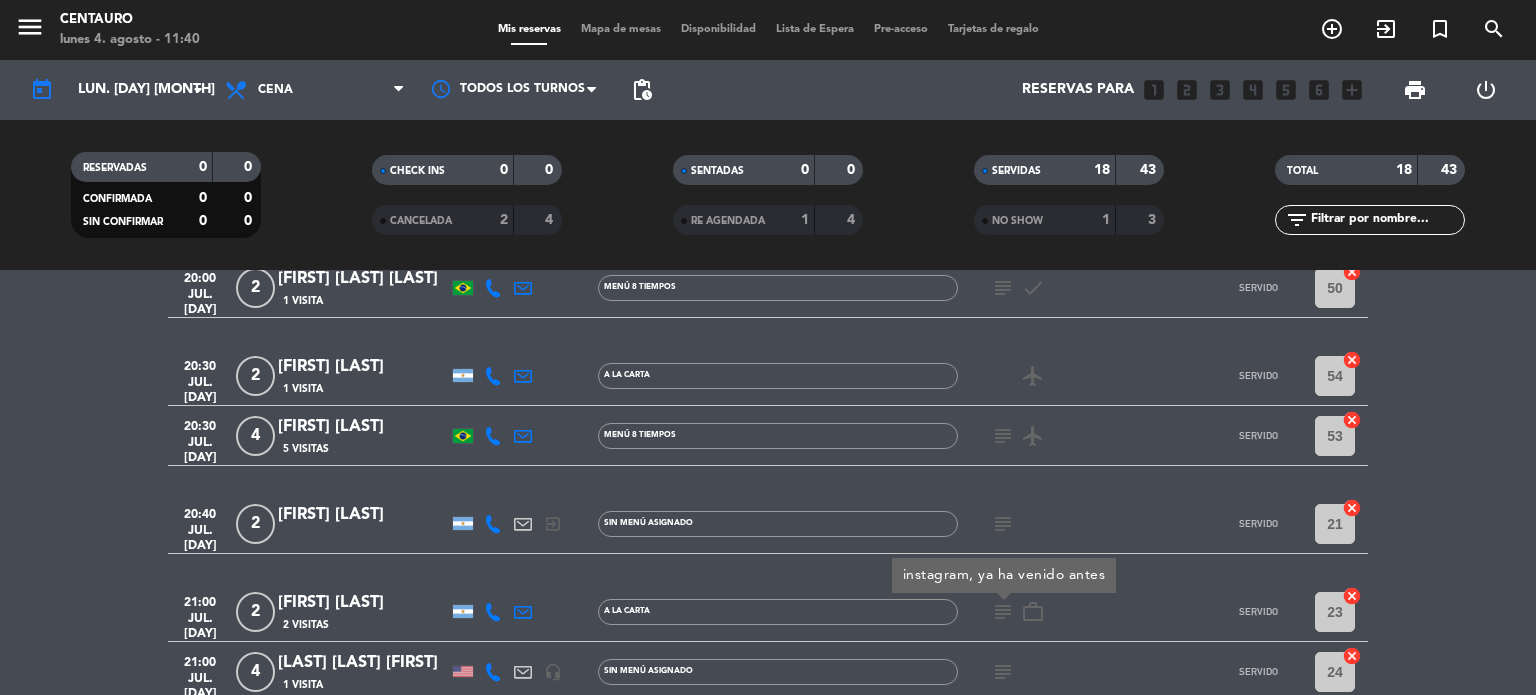 click on "subject" 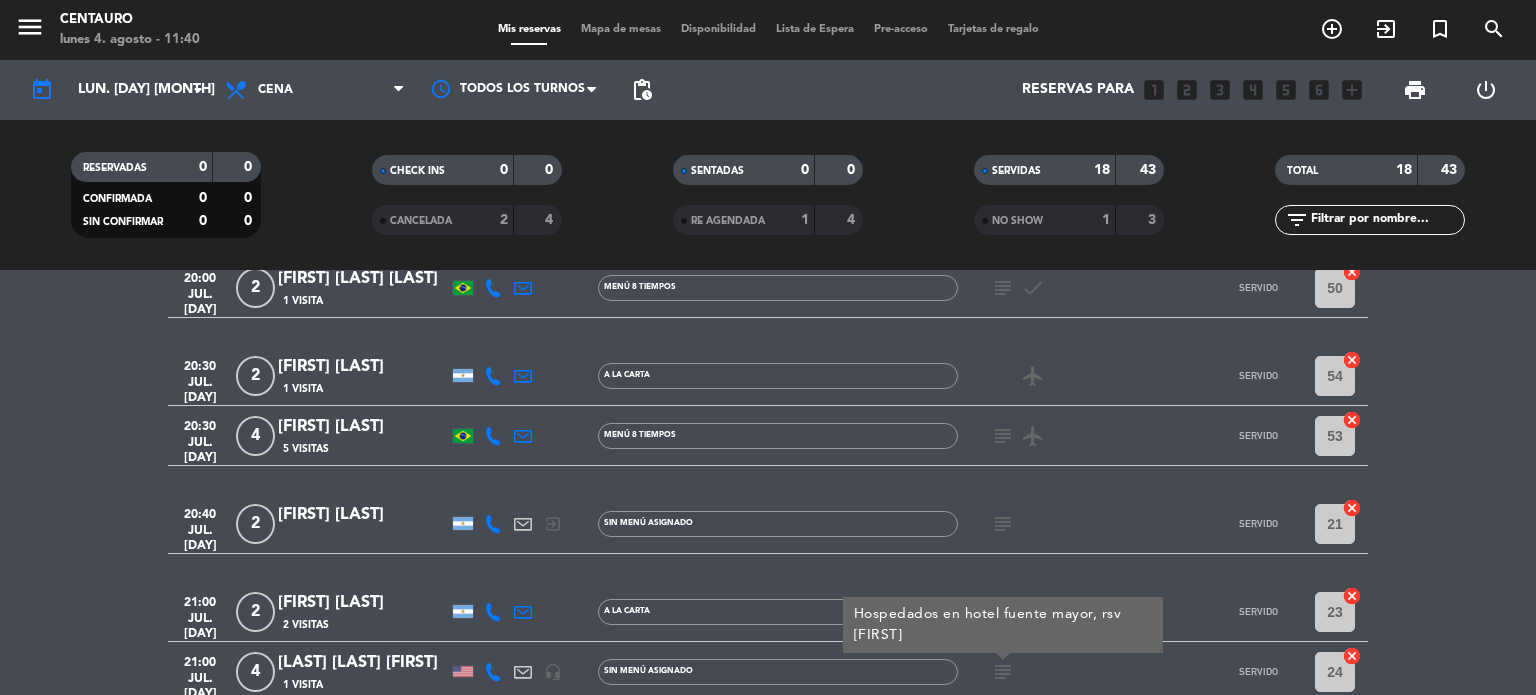 scroll, scrollTop: 500, scrollLeft: 0, axis: vertical 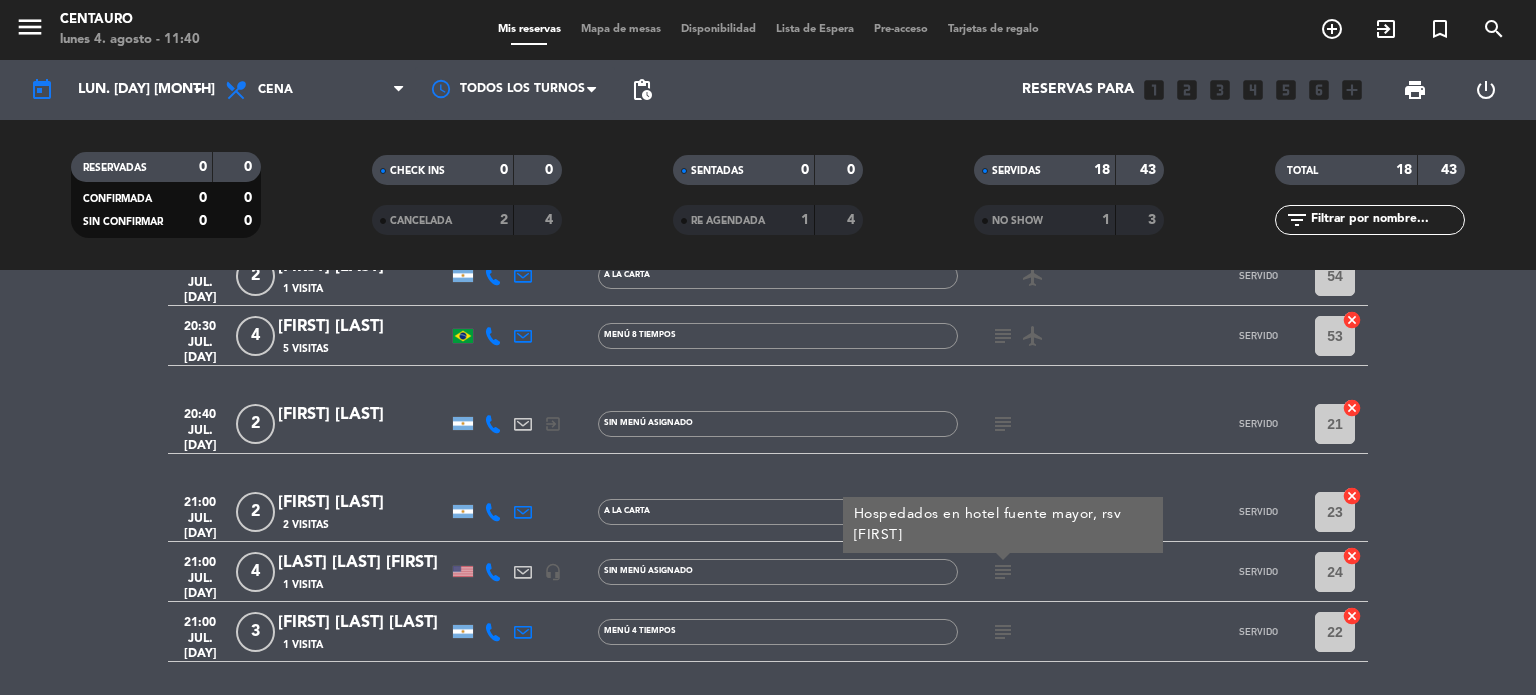 click on "subject" 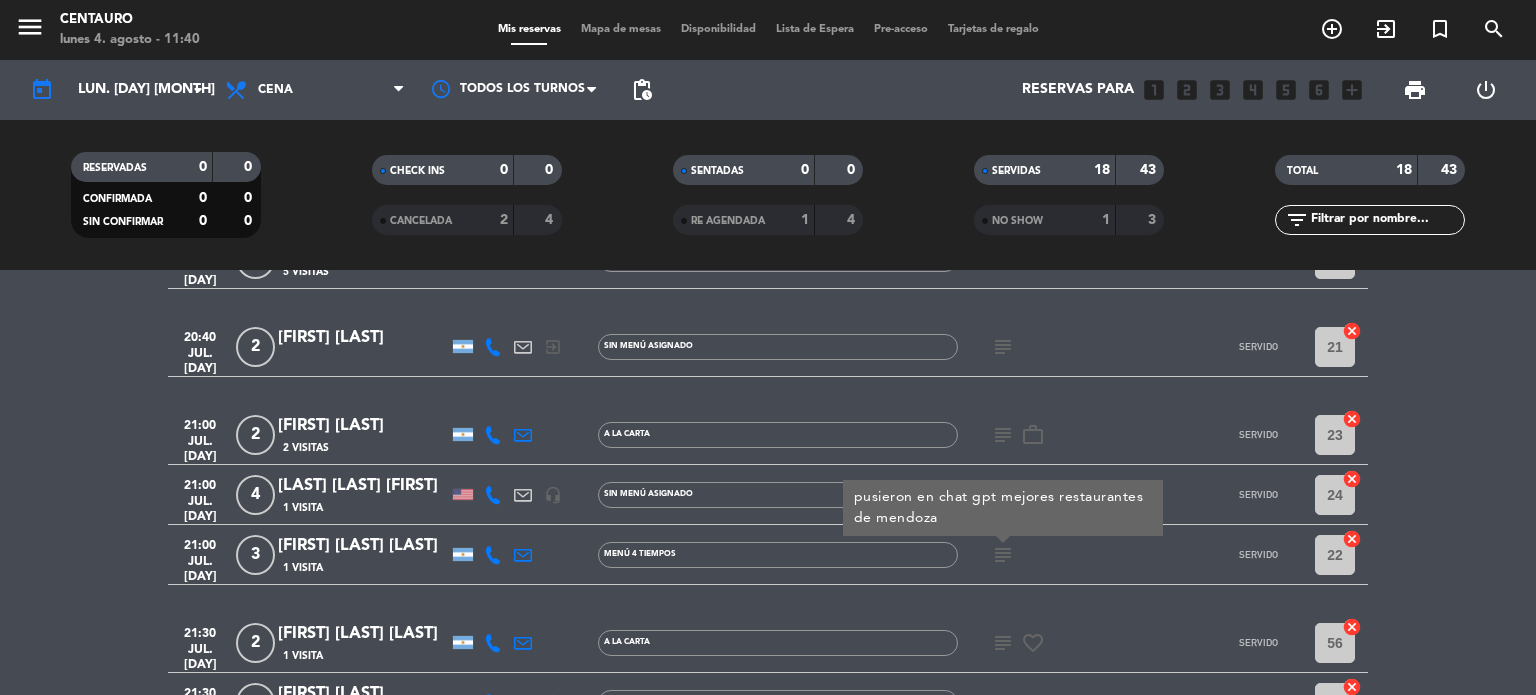 scroll, scrollTop: 600, scrollLeft: 0, axis: vertical 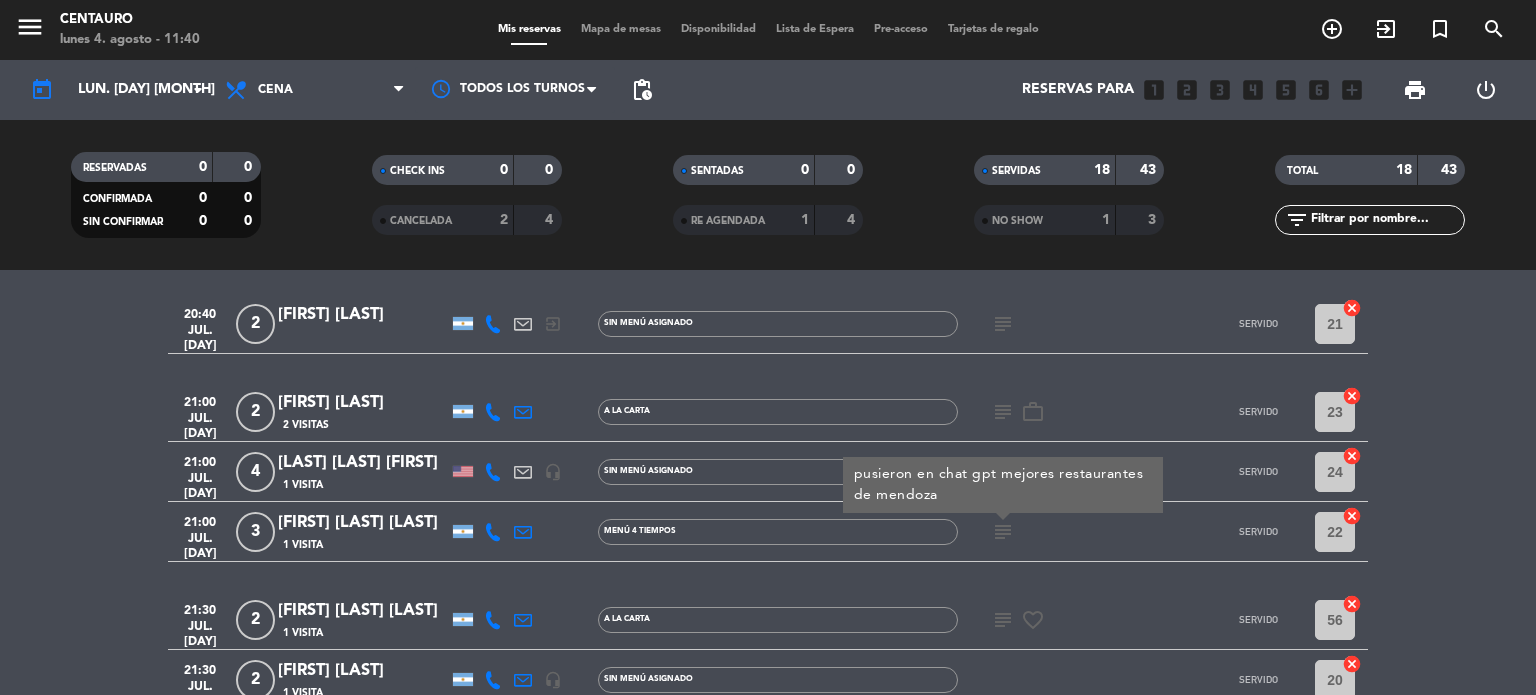 click on "subject" 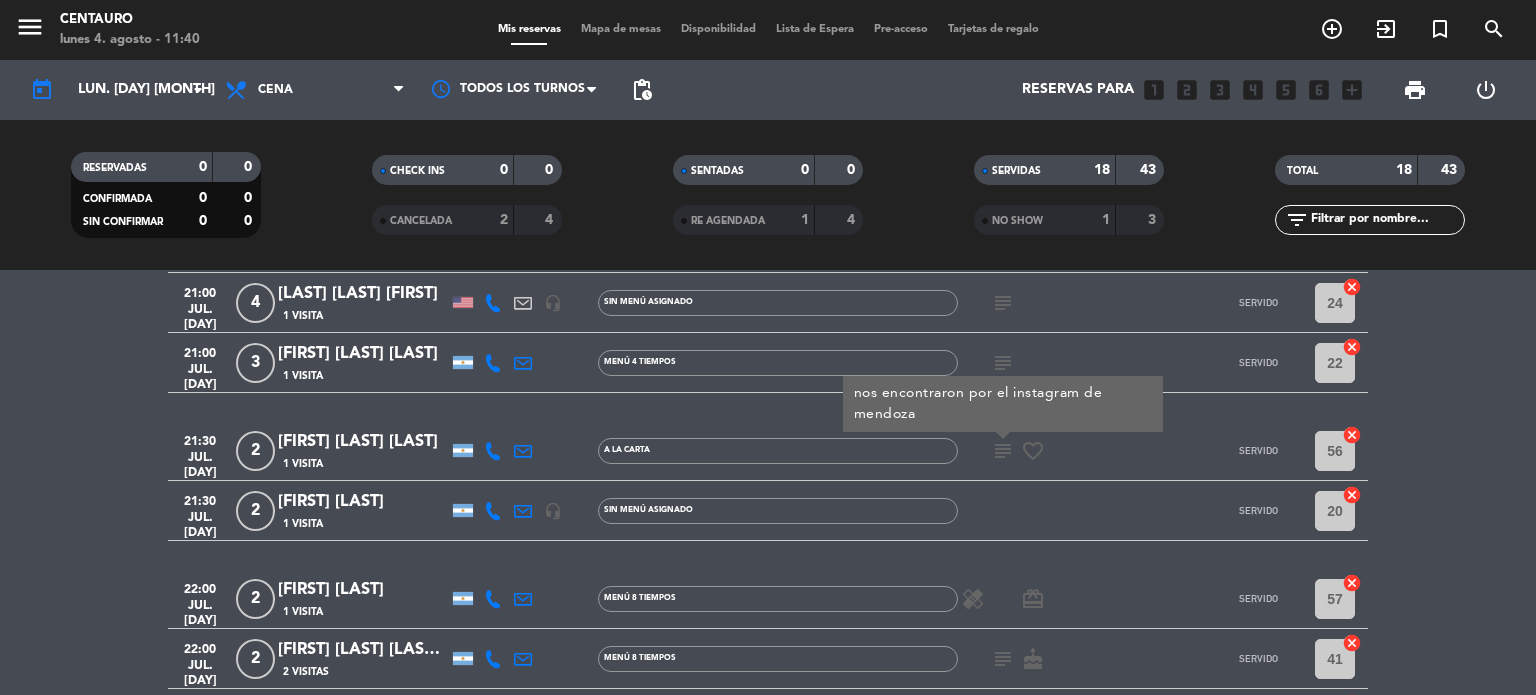 scroll, scrollTop: 800, scrollLeft: 0, axis: vertical 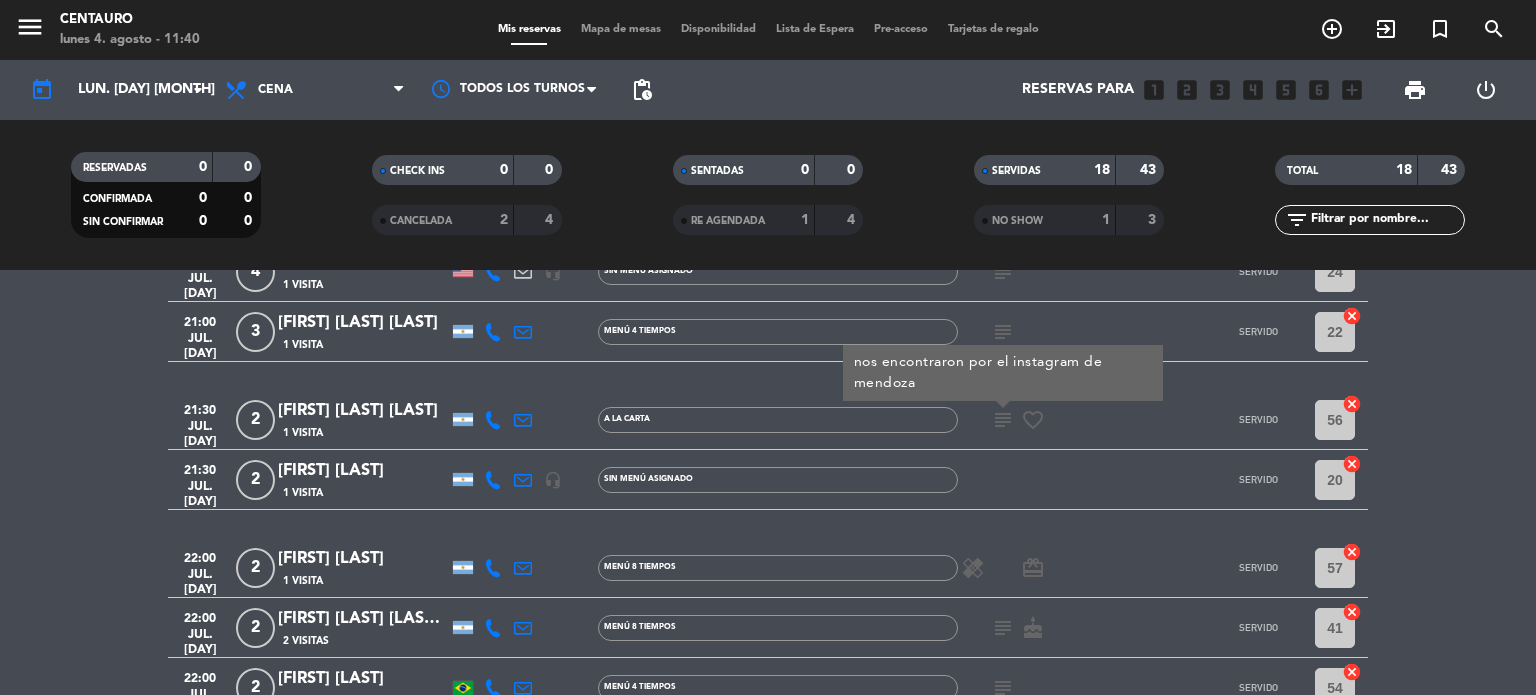 click on "subject" 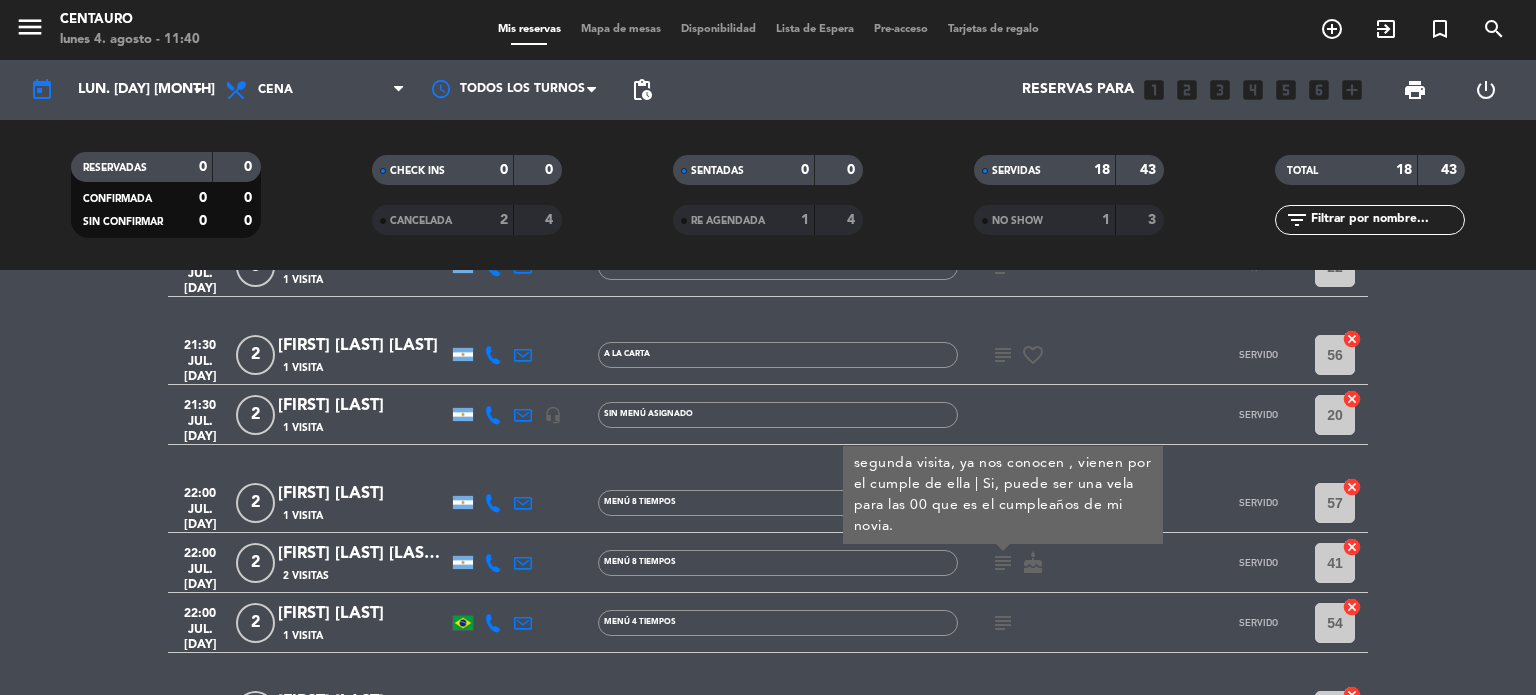 scroll, scrollTop: 900, scrollLeft: 0, axis: vertical 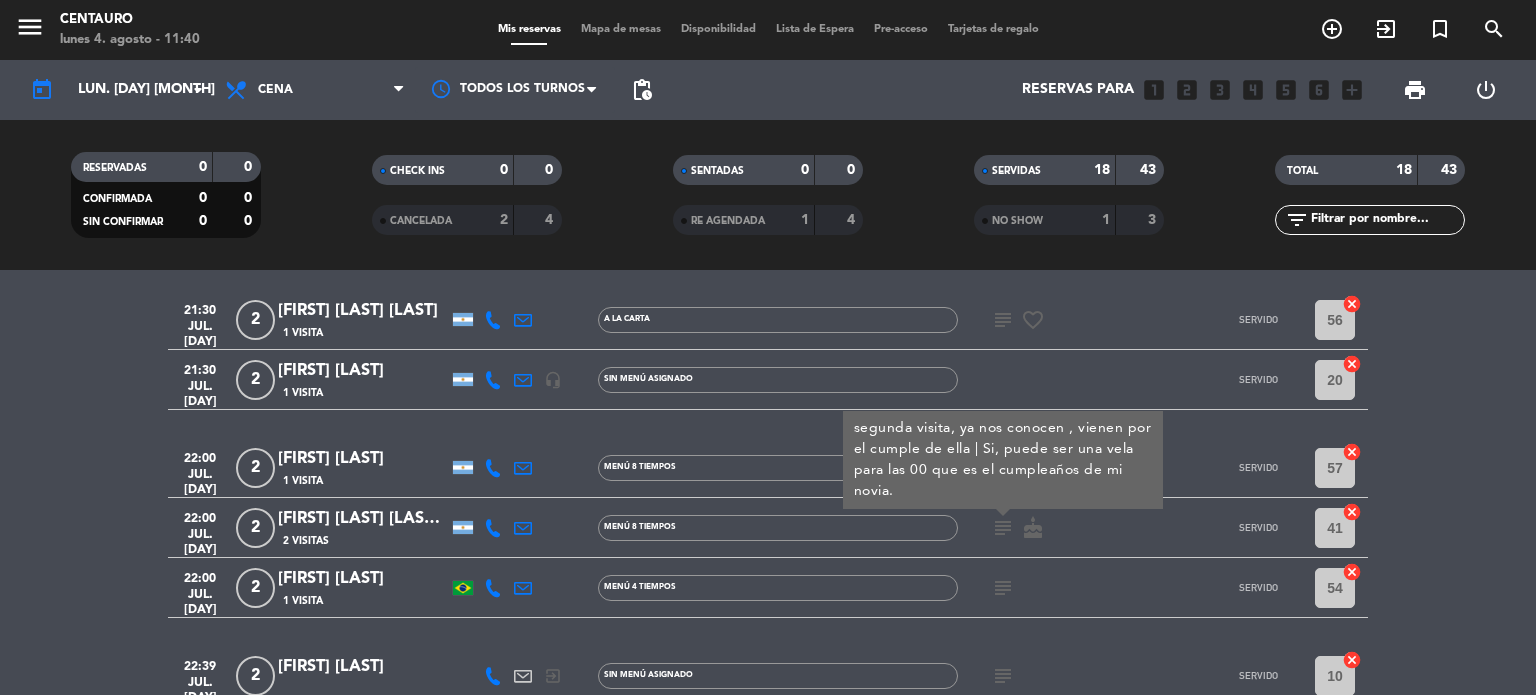 click on "subject" 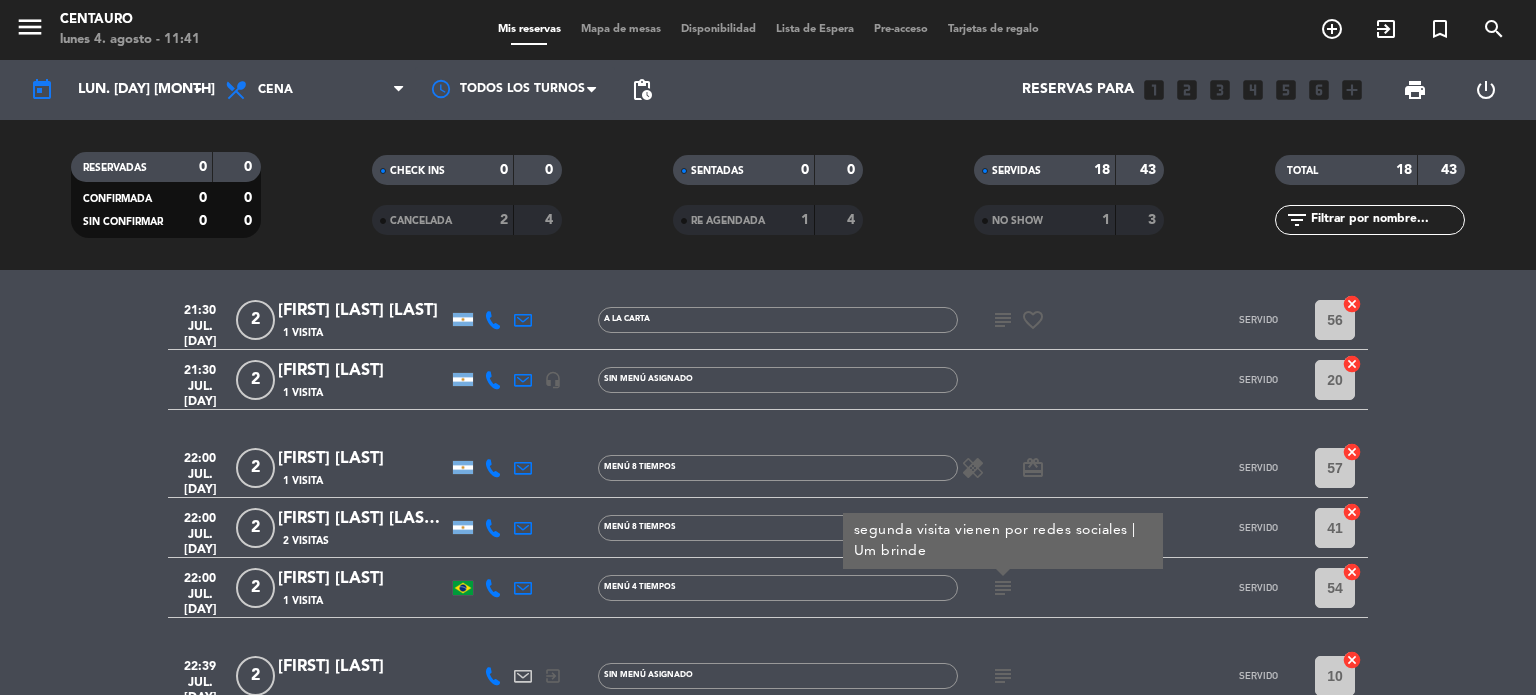 scroll, scrollTop: 1000, scrollLeft: 0, axis: vertical 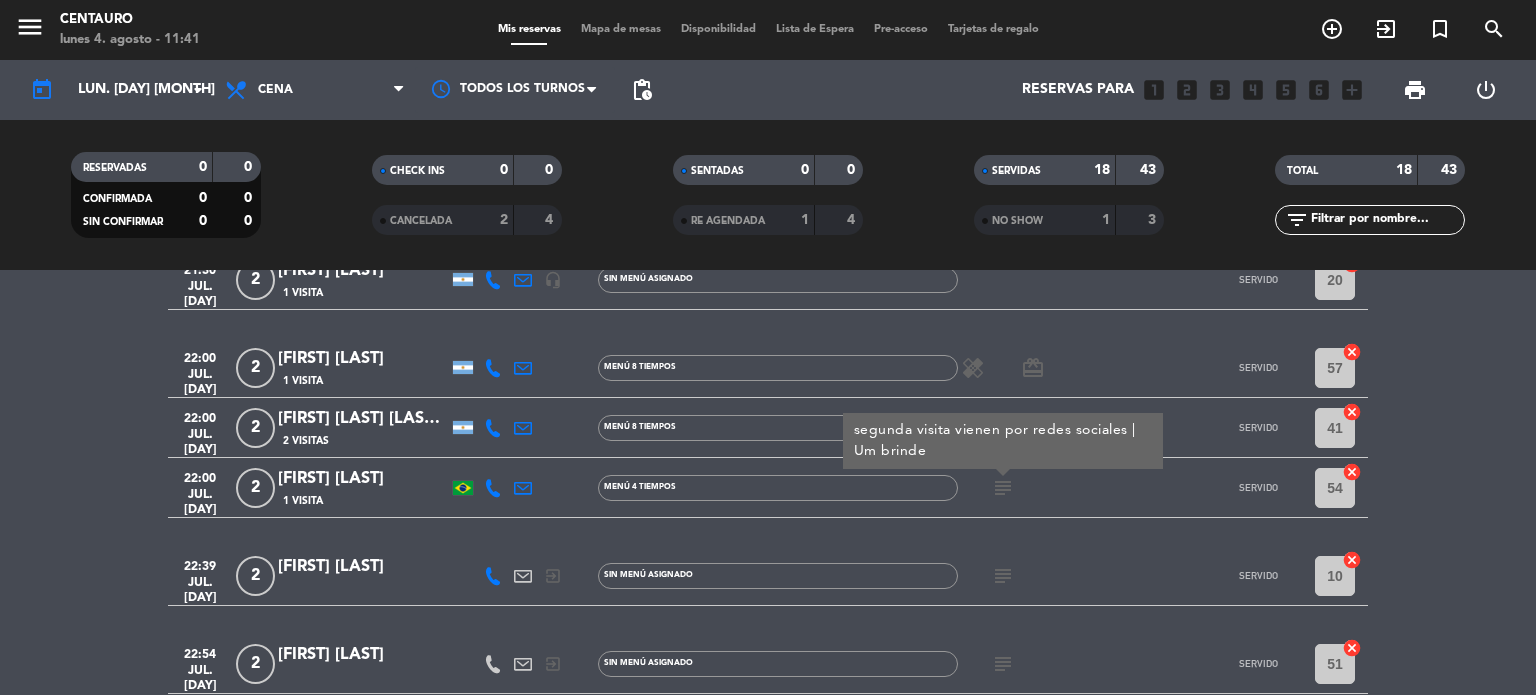 click on "subject" 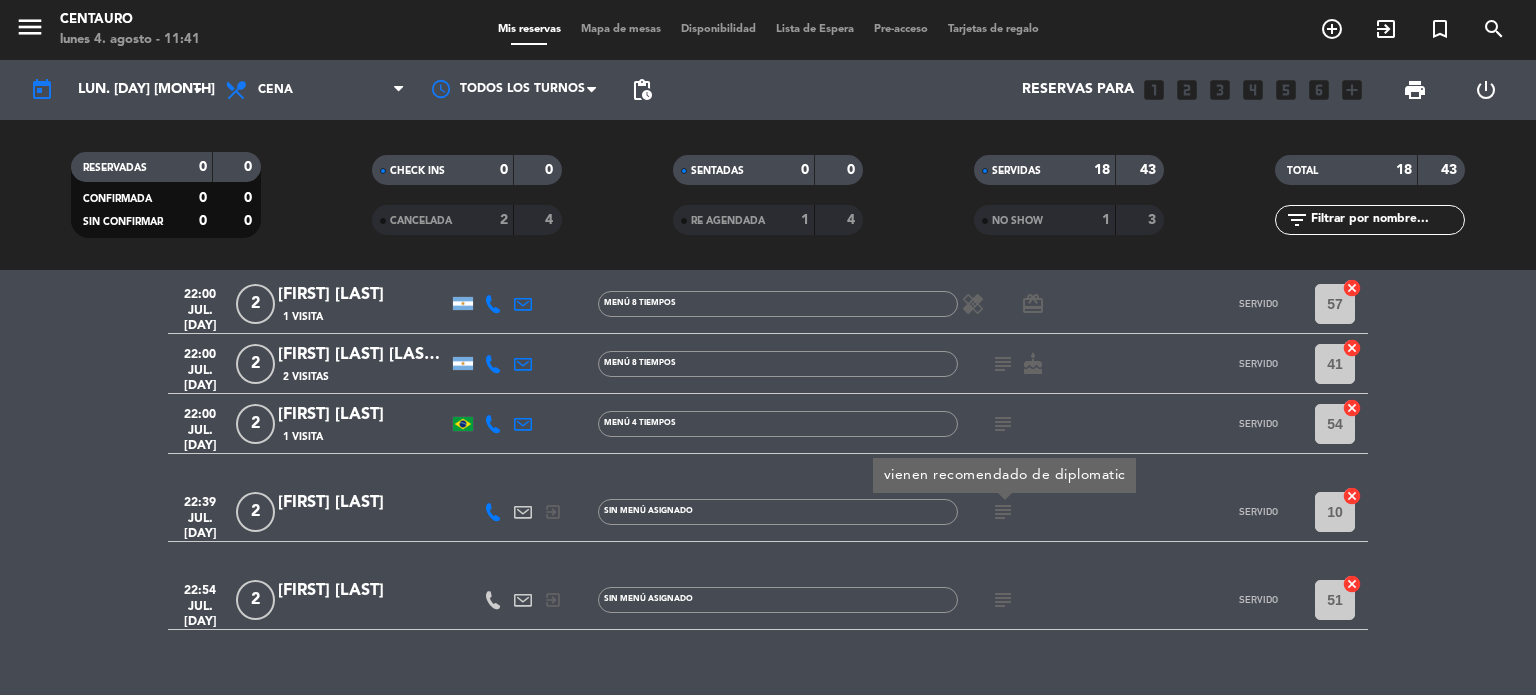 scroll, scrollTop: 1098, scrollLeft: 0, axis: vertical 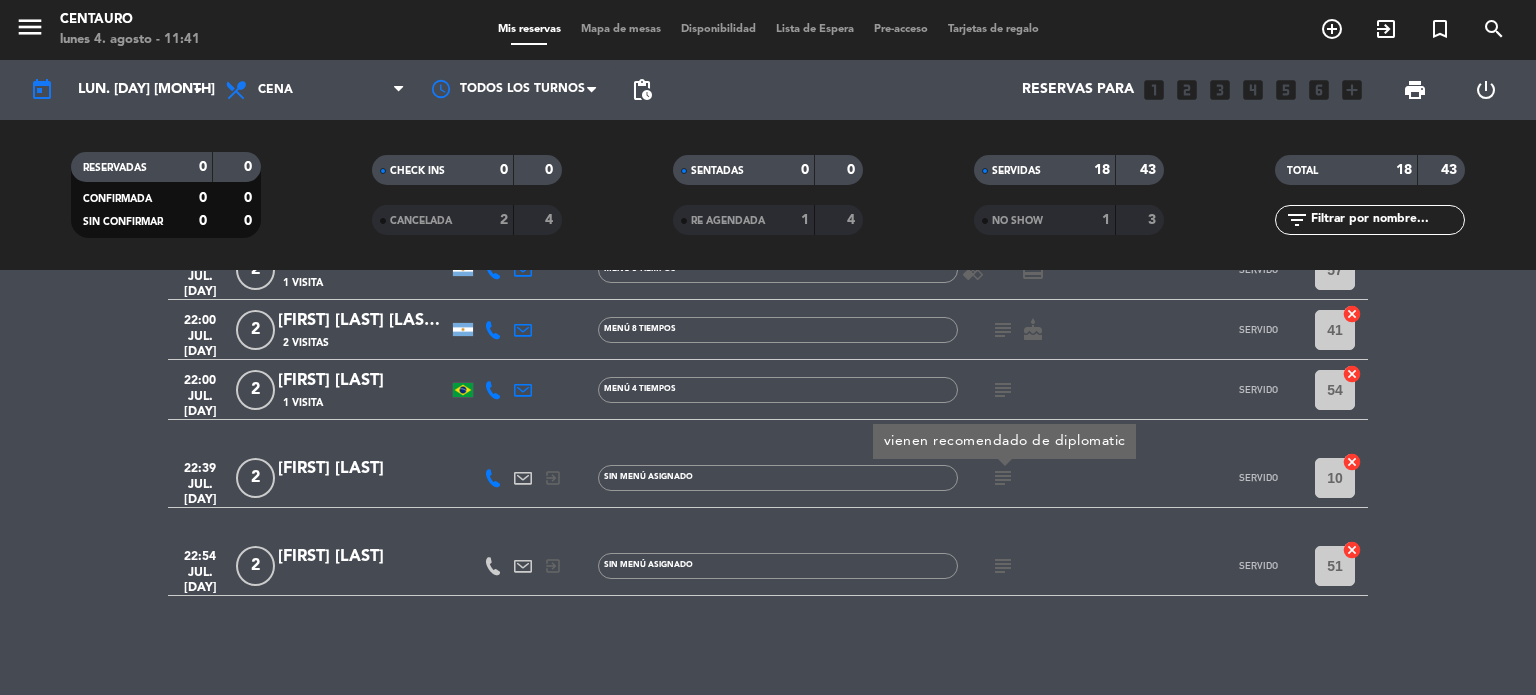 click on "subject" 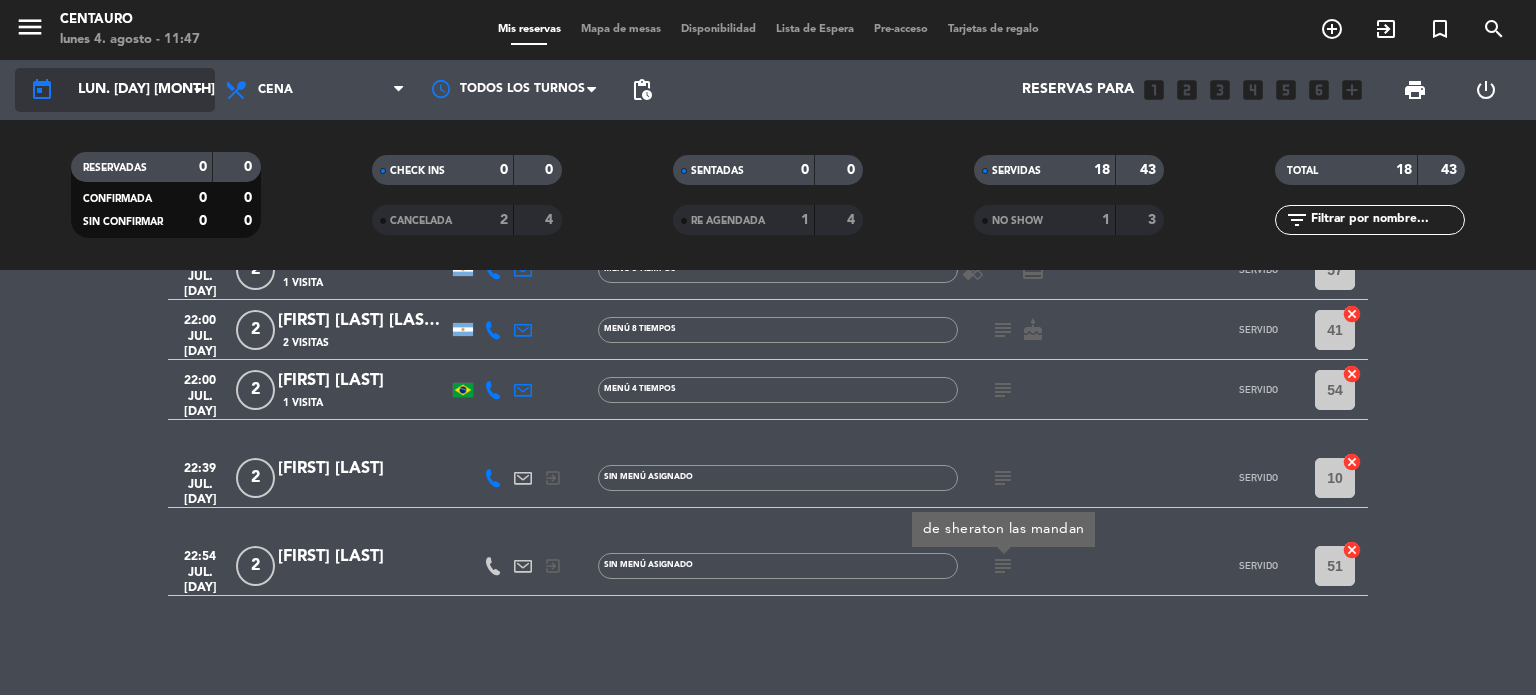 click on "arrow_drop_down" 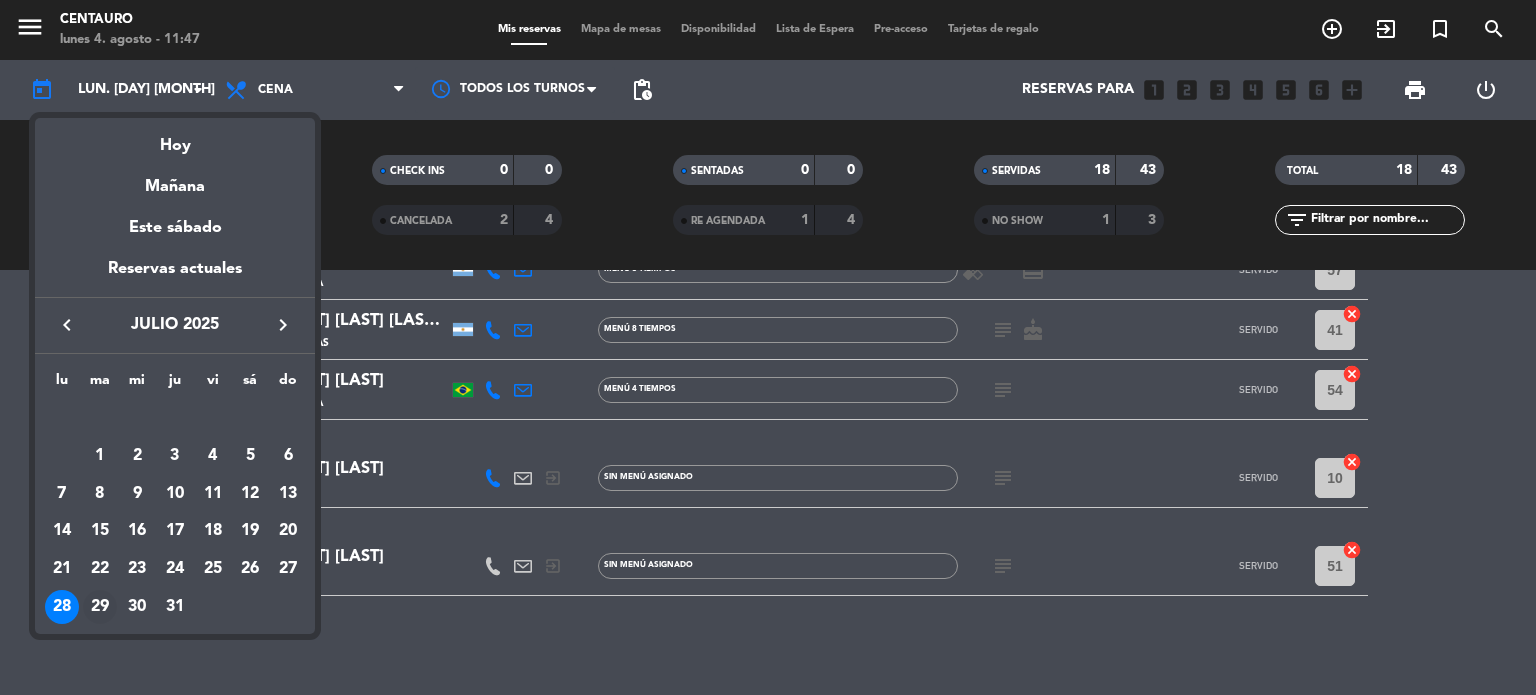 click on "29" at bounding box center [100, 607] 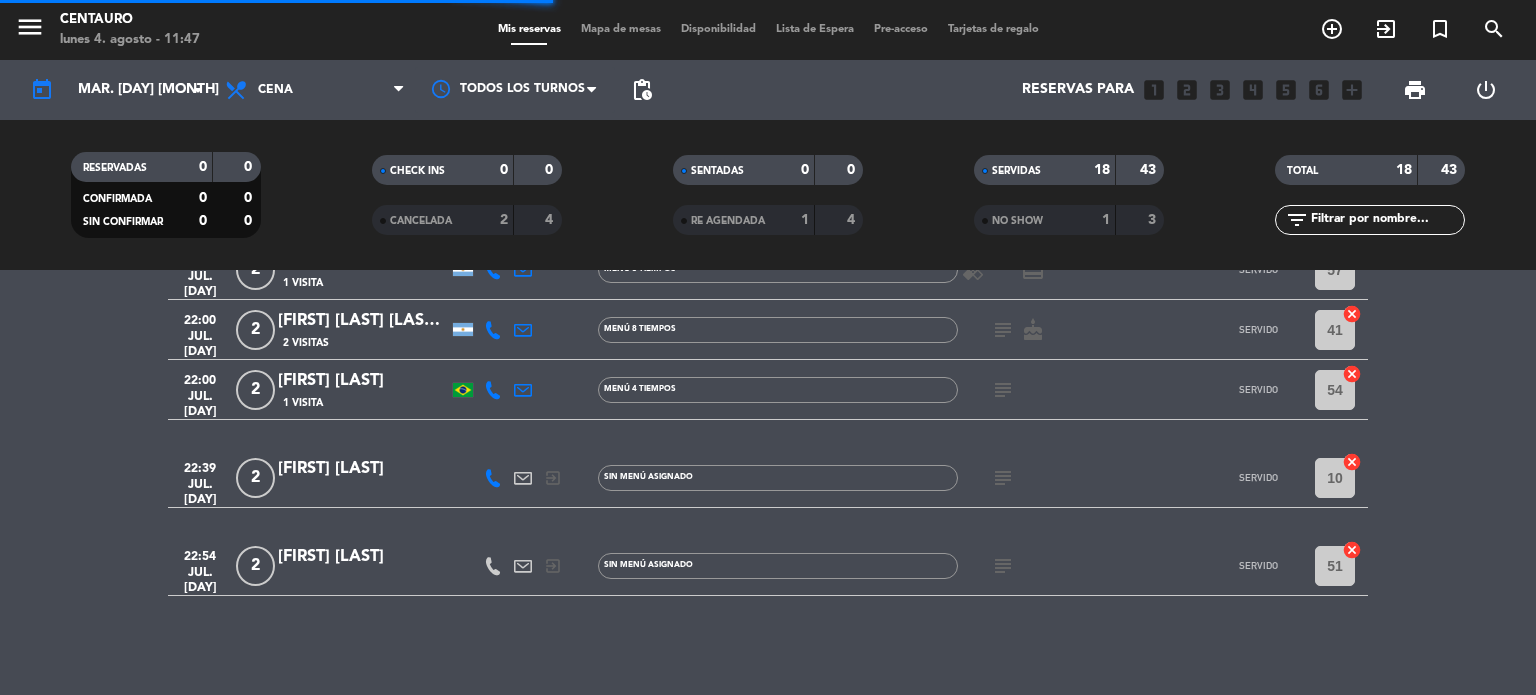 scroll, scrollTop: 0, scrollLeft: 0, axis: both 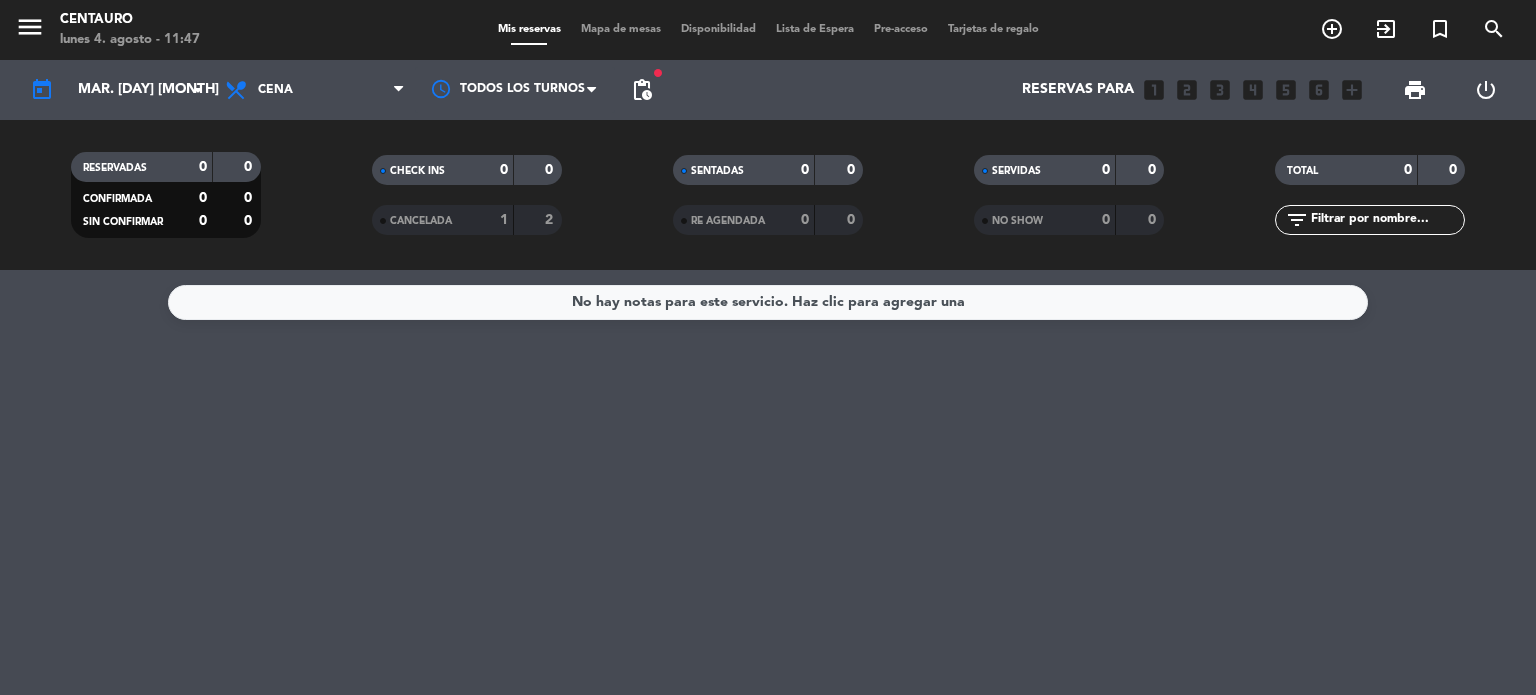 click on "0" 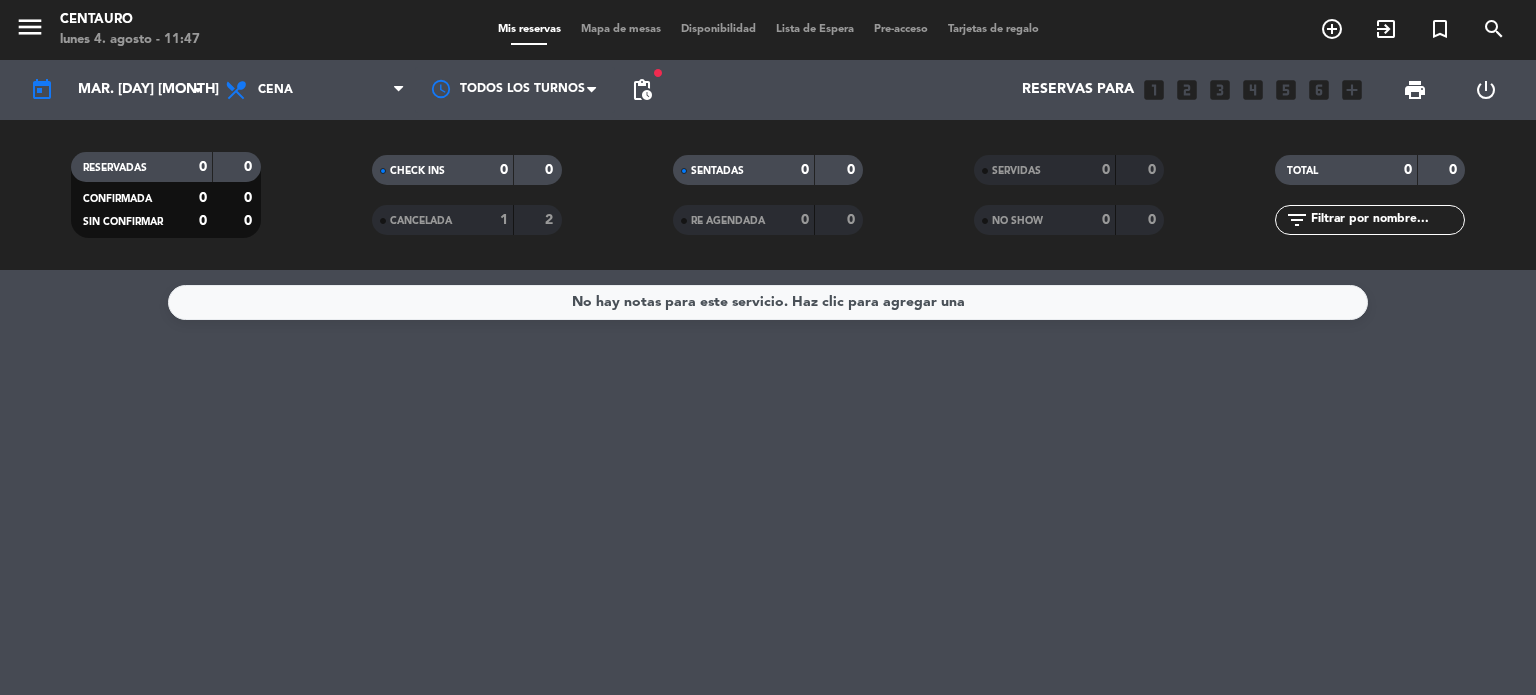 click on "today    mar. [DAY] [MONTH] arrow_drop_down" 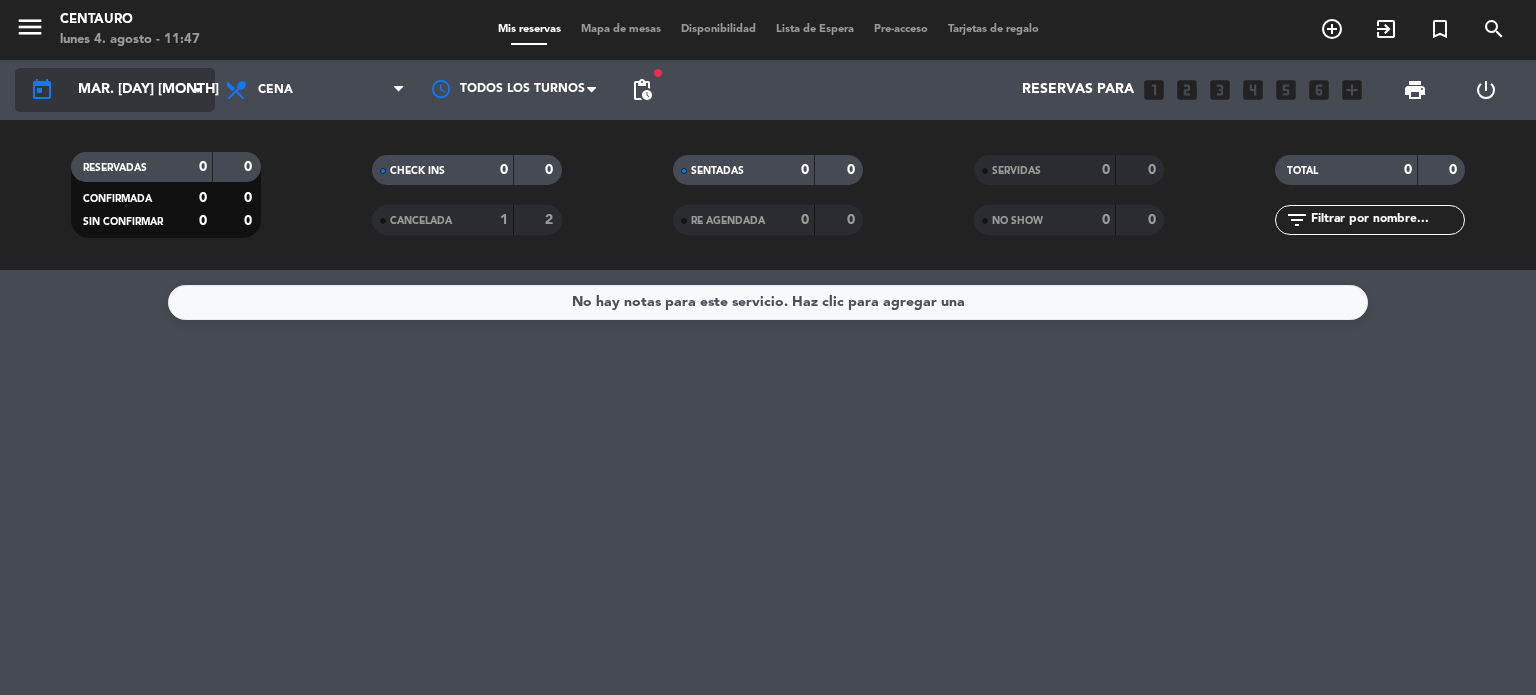 click on "mar. [DAY] [MONTH]" 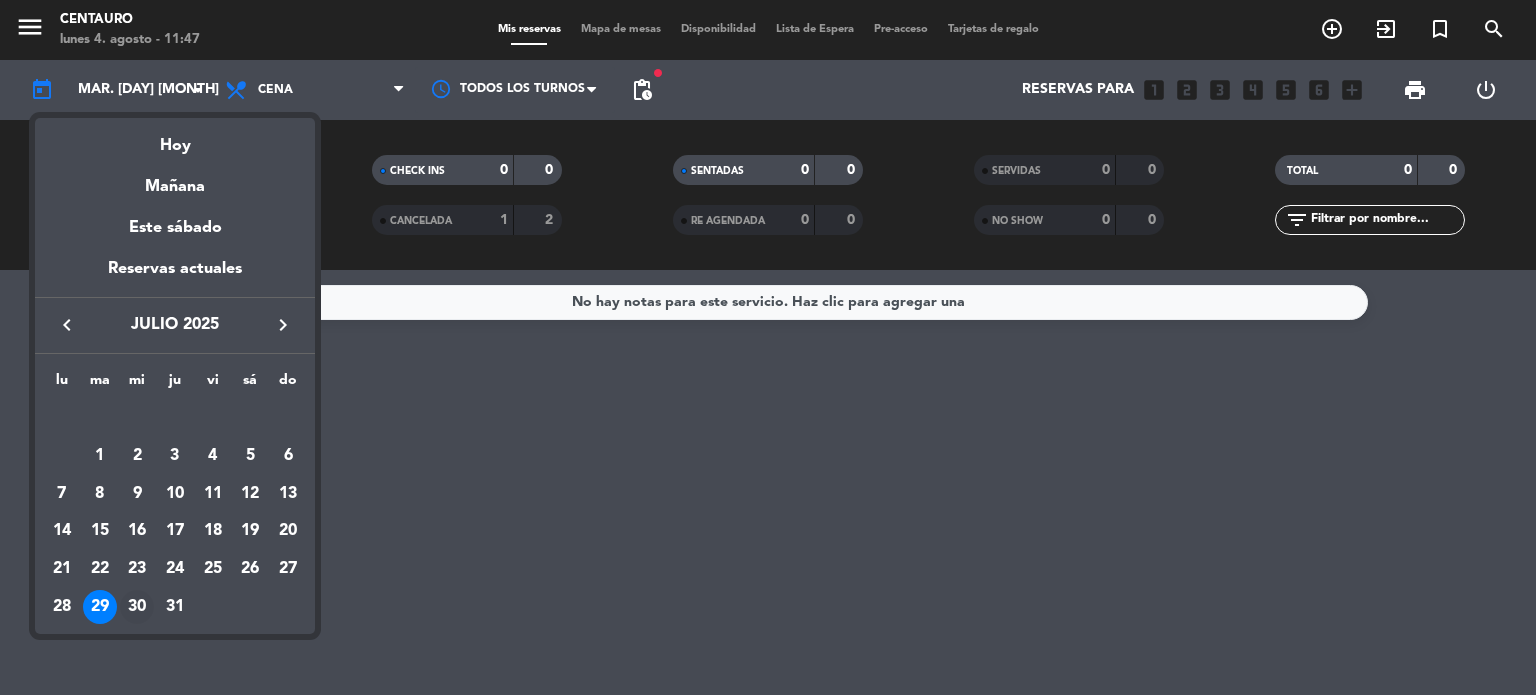 click on "30" at bounding box center (137, 607) 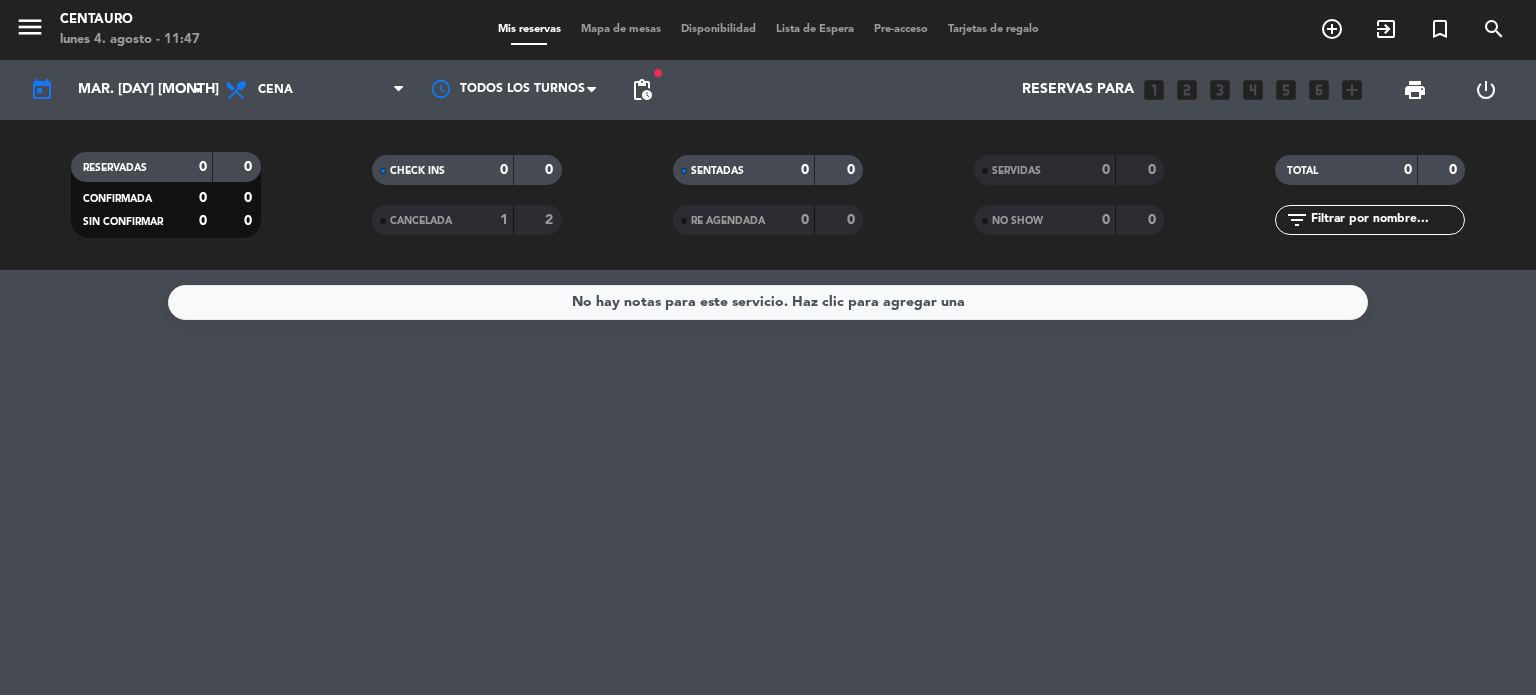 type on "mié. [DAY] [MONTH]" 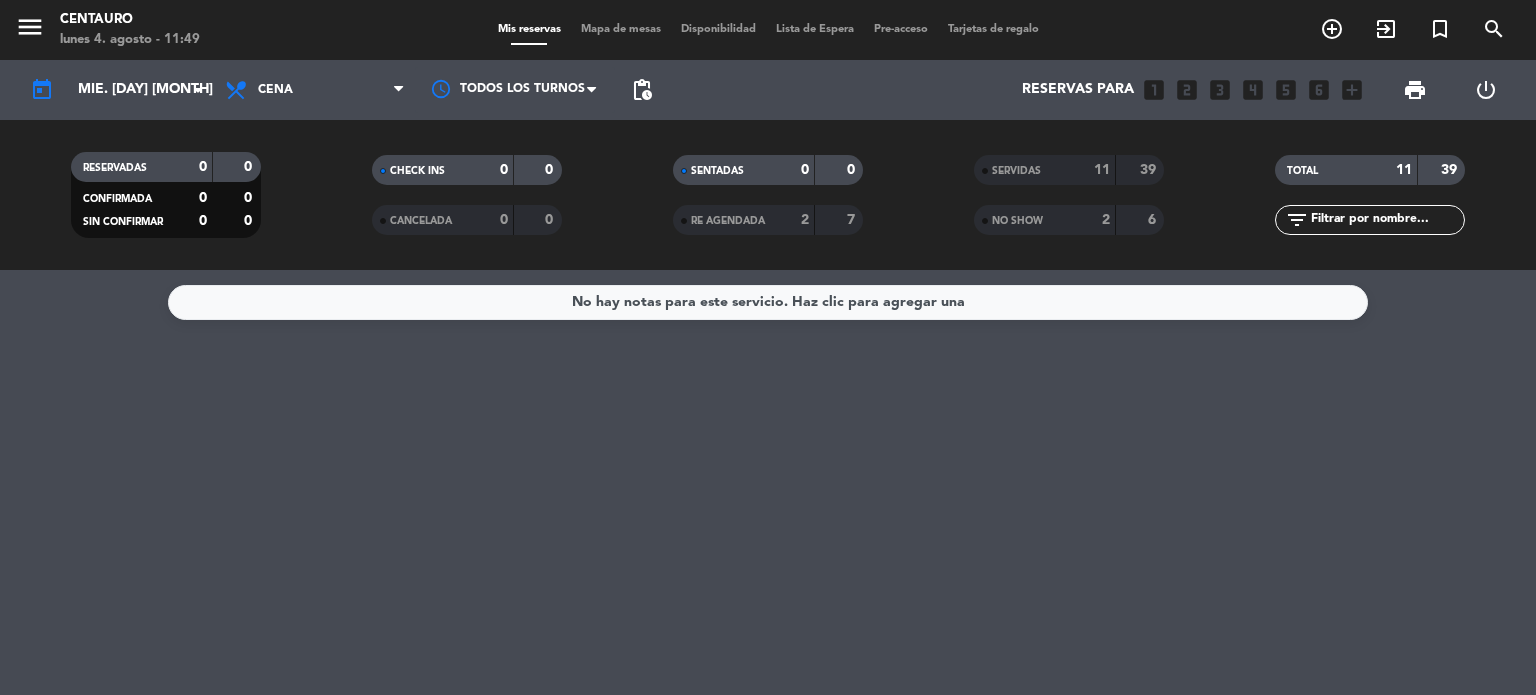 click on "TOTAL" 